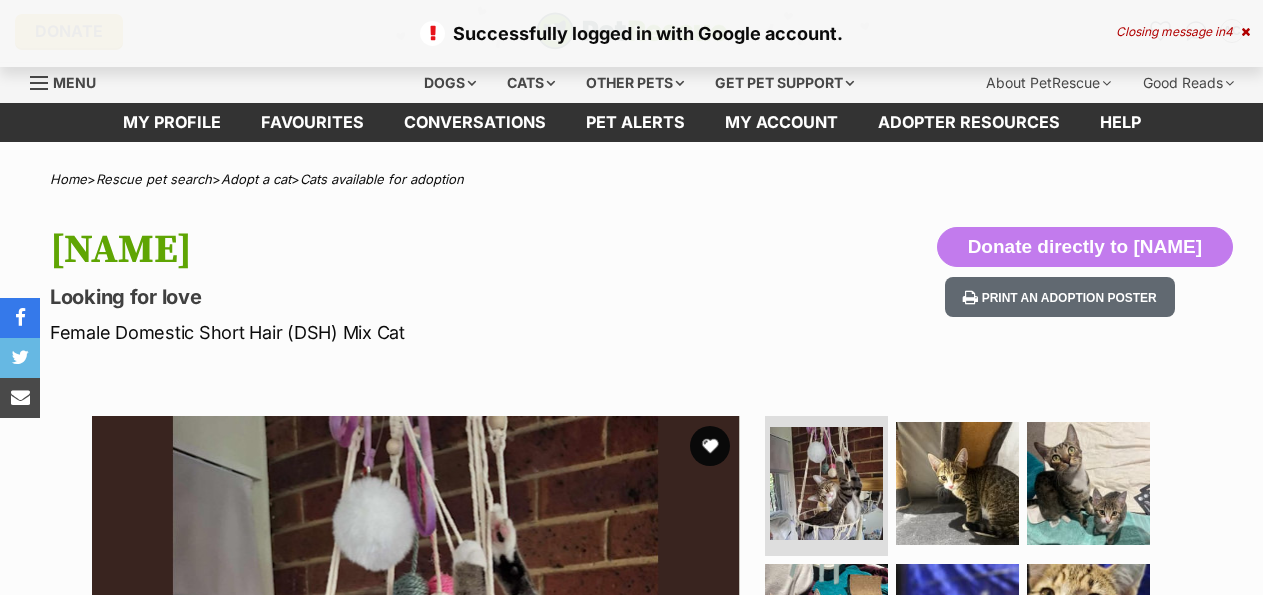 scroll, scrollTop: 0, scrollLeft: 0, axis: both 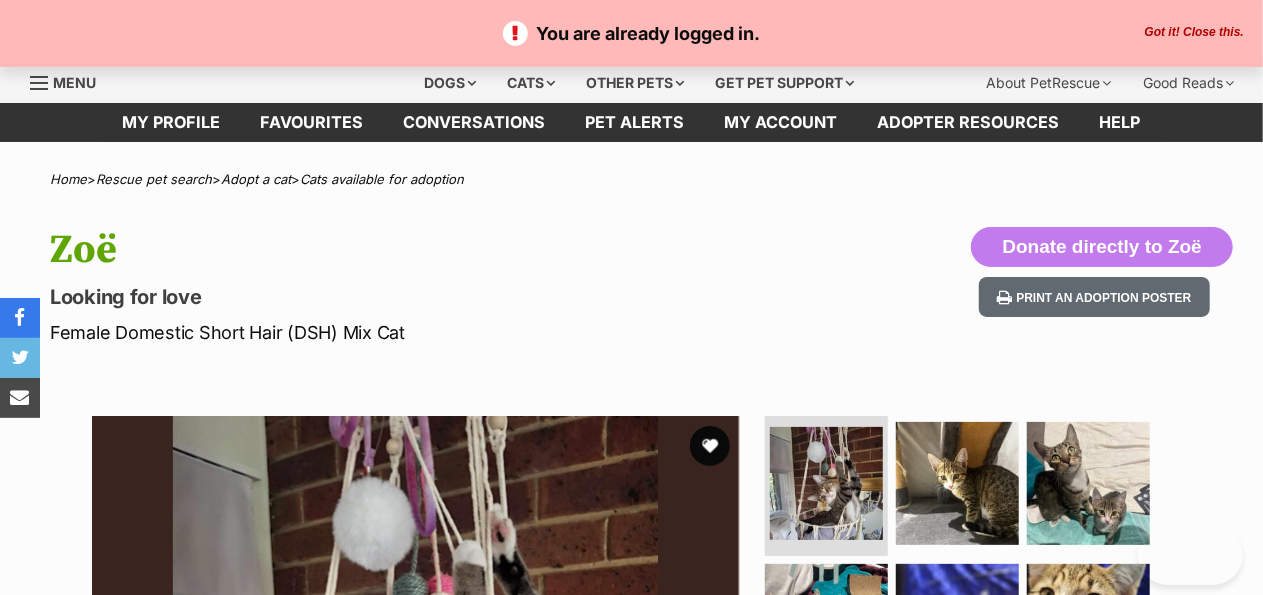 click on "Got it! Close this." at bounding box center [1194, 33] 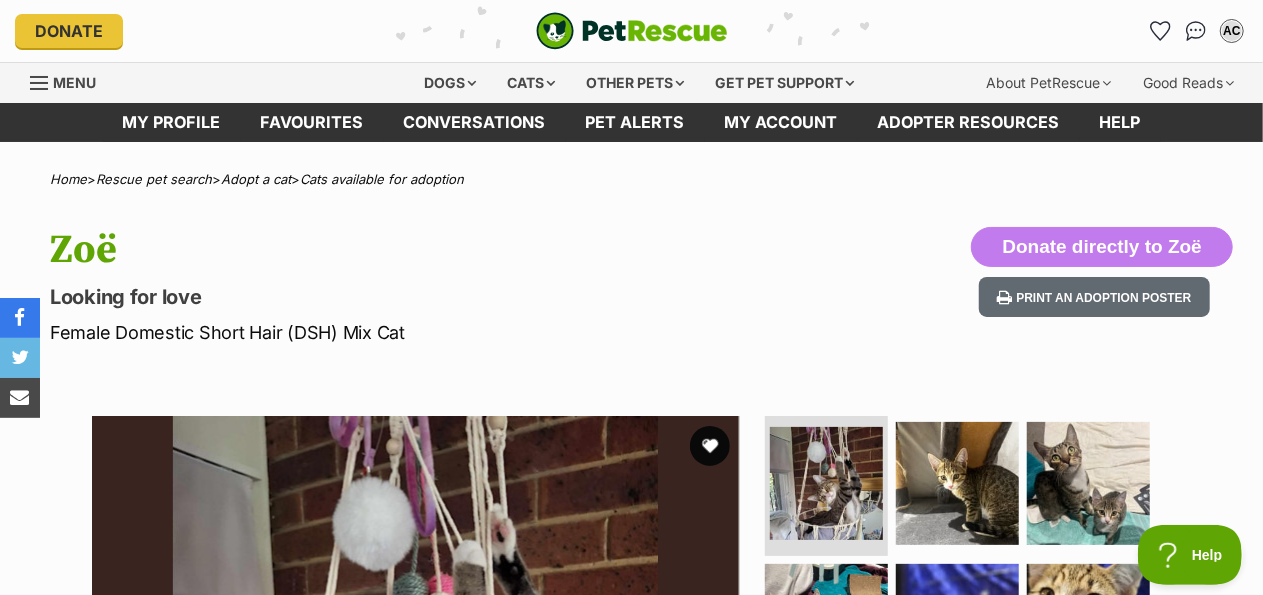 scroll, scrollTop: 35, scrollLeft: 0, axis: vertical 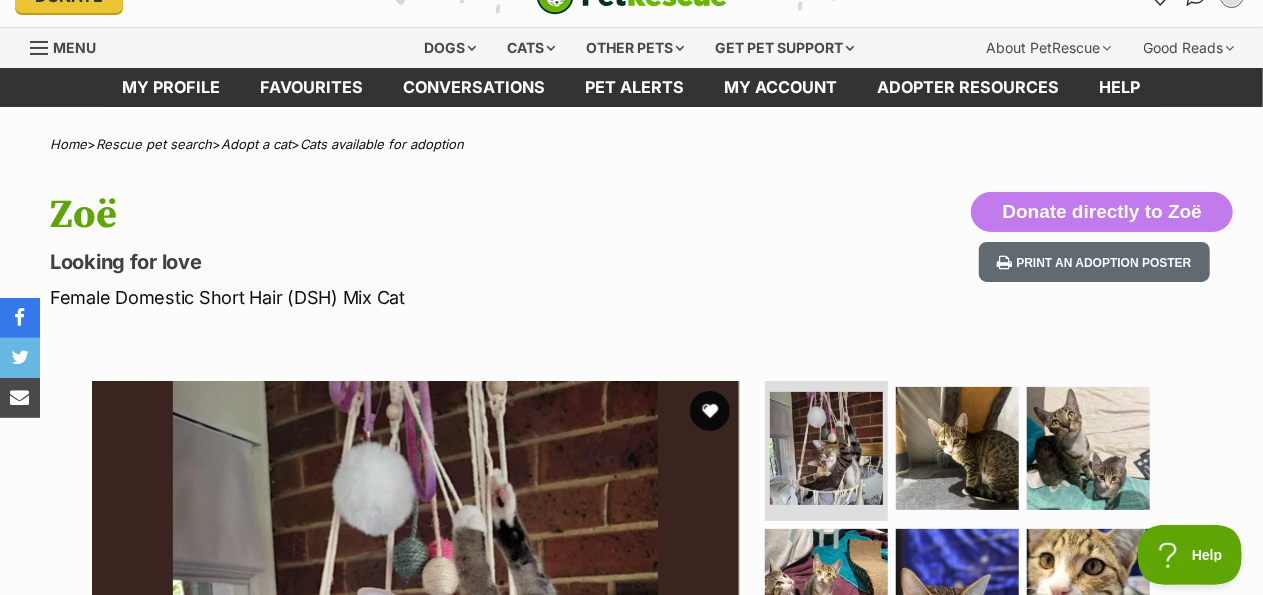 click on "Zoë
Looking for love
Female Domestic Short Hair (DSH) Mix Cat
Donate directly to Zoë
Print an adoption poster" at bounding box center (631, 251) 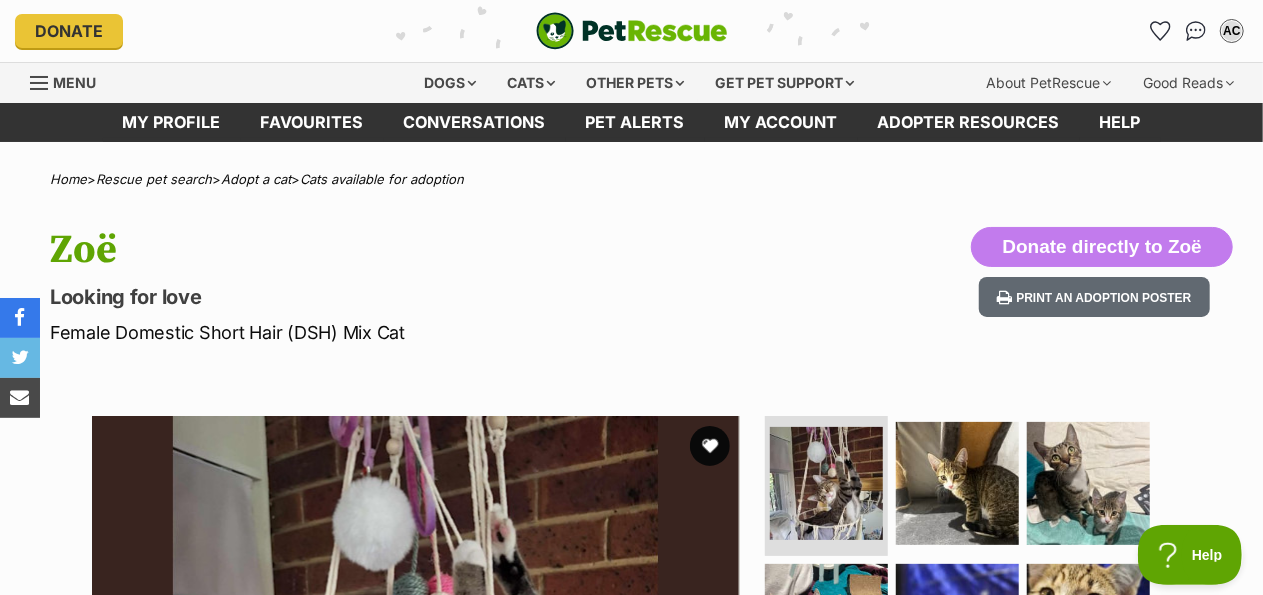 scroll, scrollTop: 0, scrollLeft: 0, axis: both 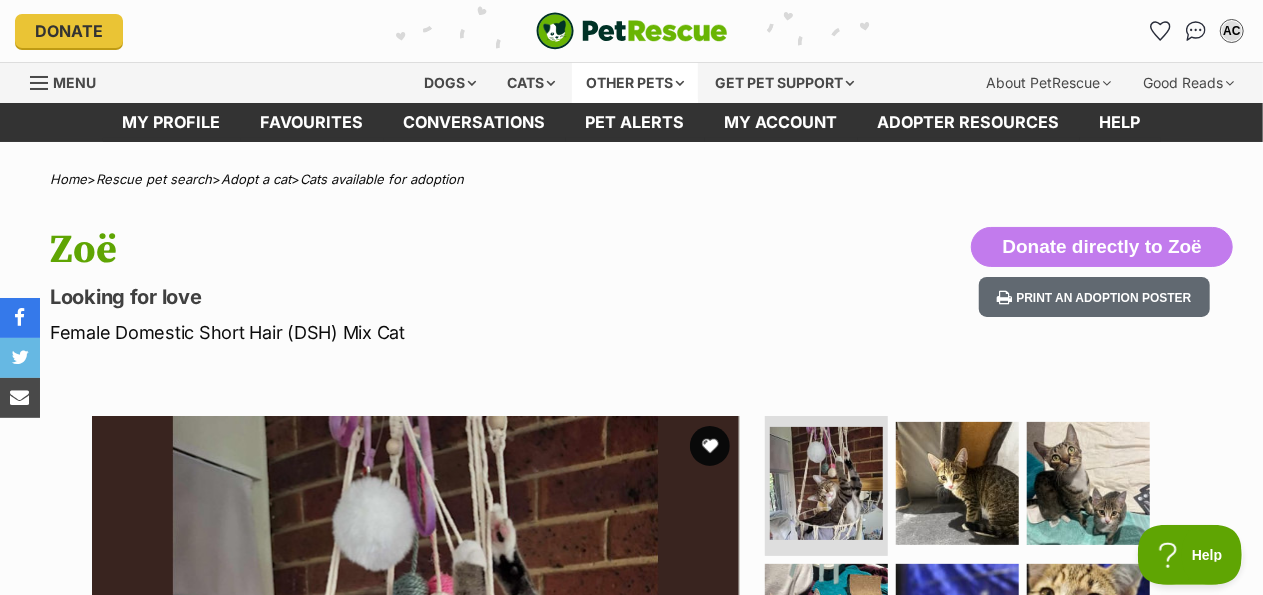 click on "Other pets" at bounding box center [635, 83] 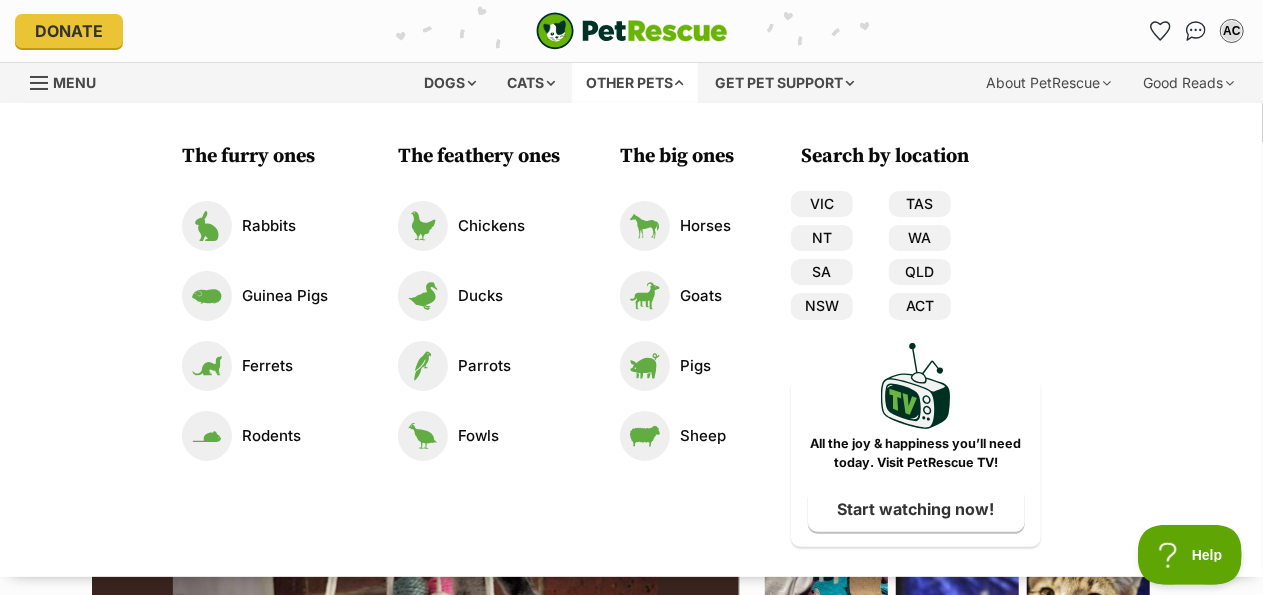 scroll, scrollTop: 0, scrollLeft: 0, axis: both 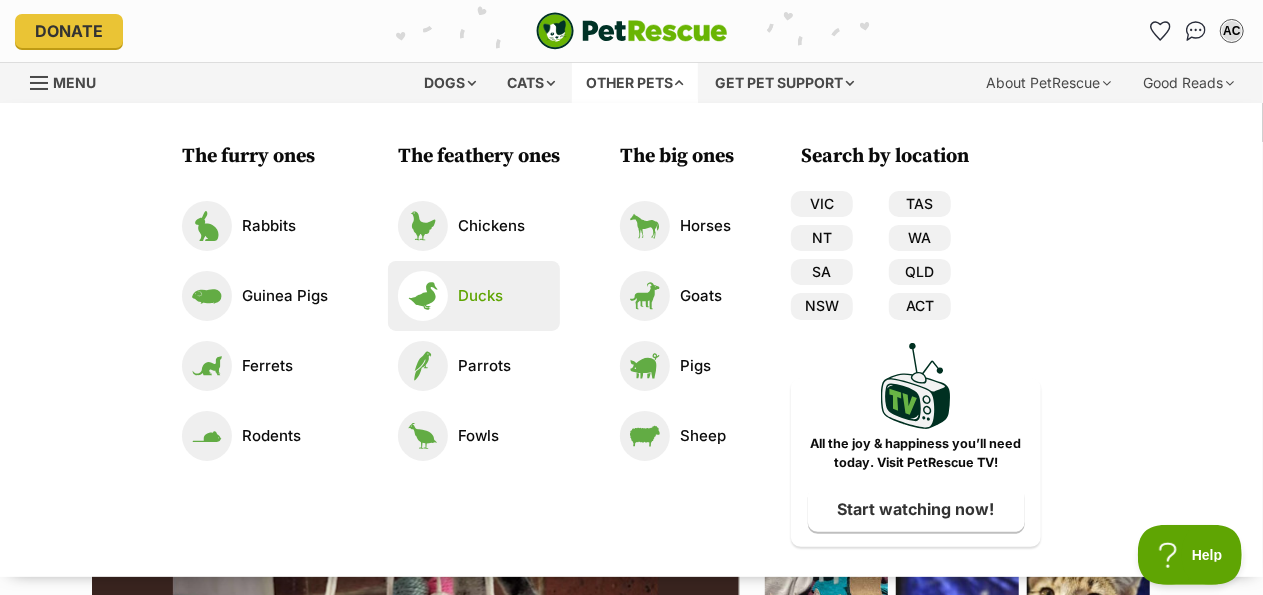 click on "Ducks" at bounding box center (474, 296) 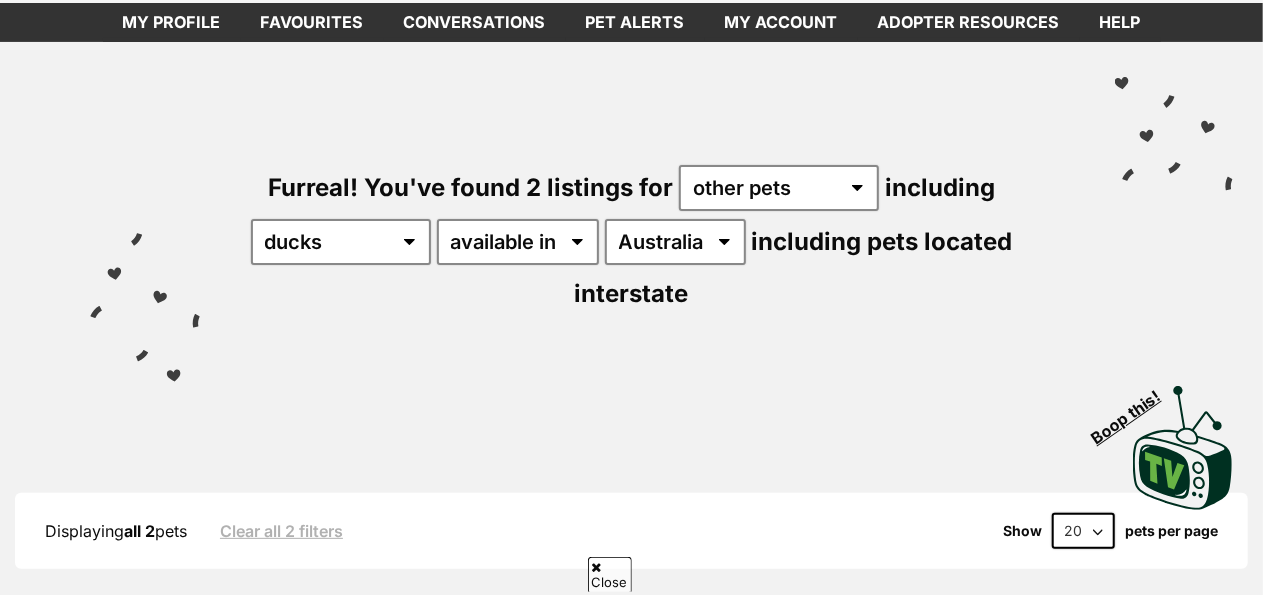 scroll, scrollTop: 120, scrollLeft: 0, axis: vertical 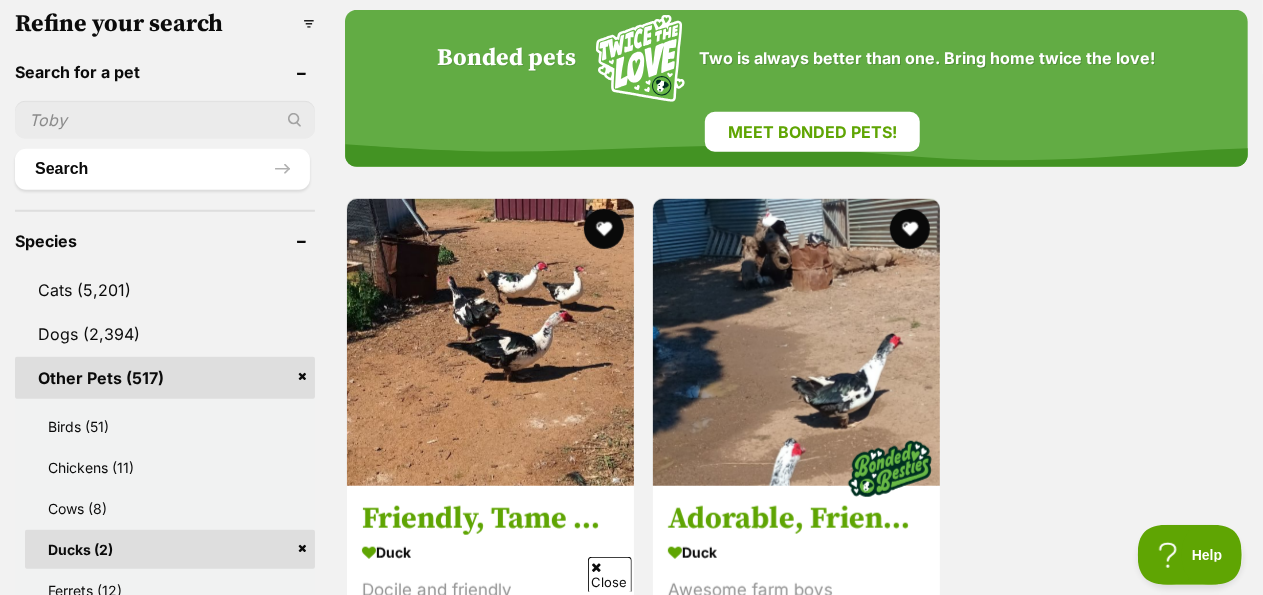 click on "any type of pet
cats
dogs
other pets" at bounding box center [779, -401] 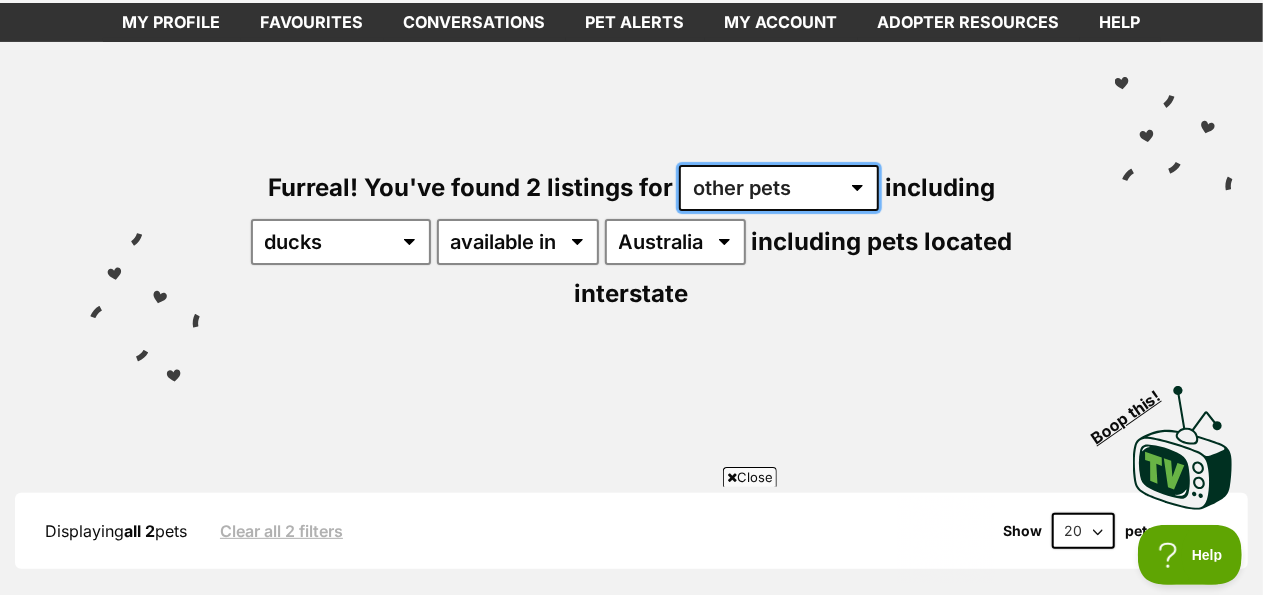 scroll, scrollTop: 0, scrollLeft: 0, axis: both 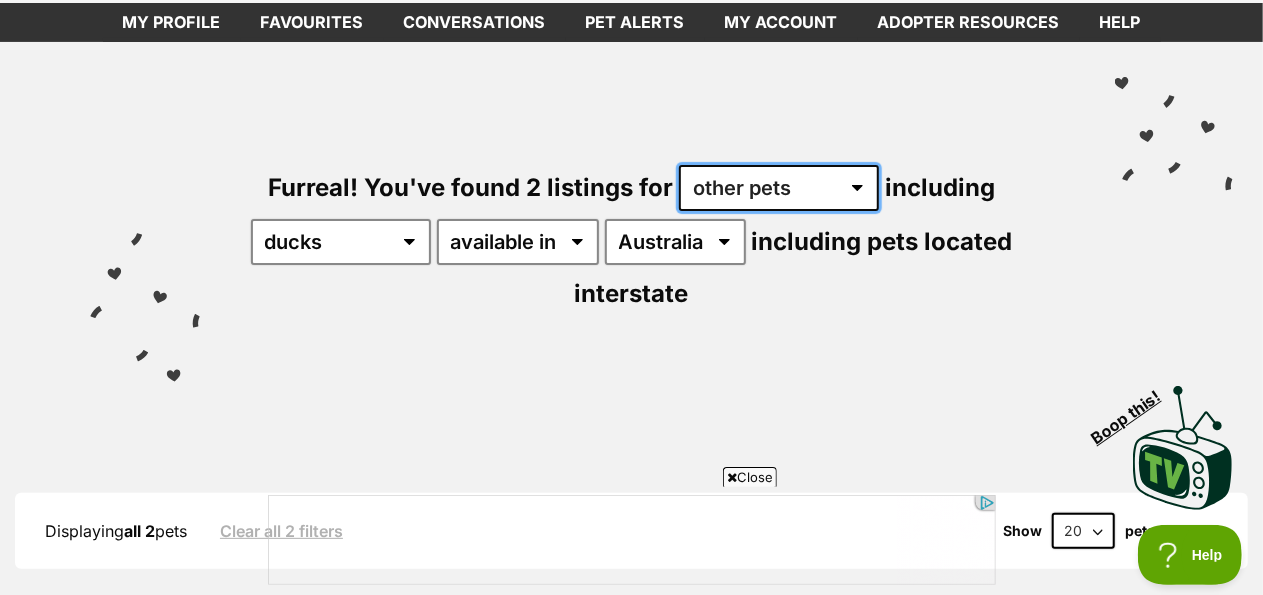 click on "any type of pet
cats
dogs
other pets" at bounding box center (779, 188) 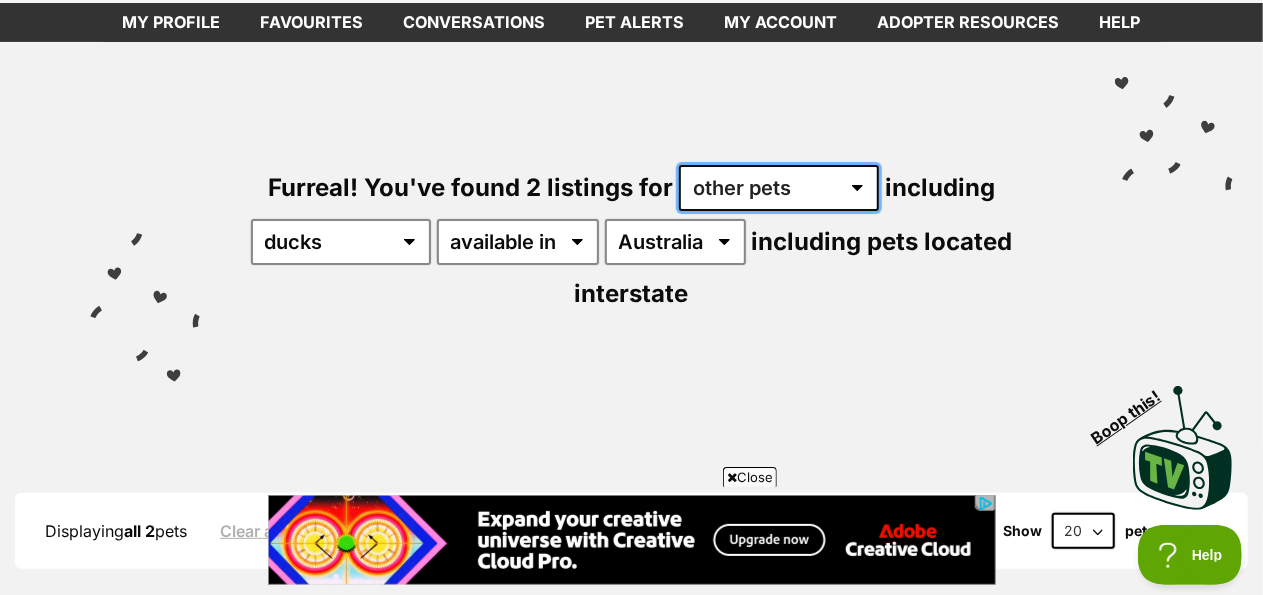 scroll, scrollTop: 0, scrollLeft: 0, axis: both 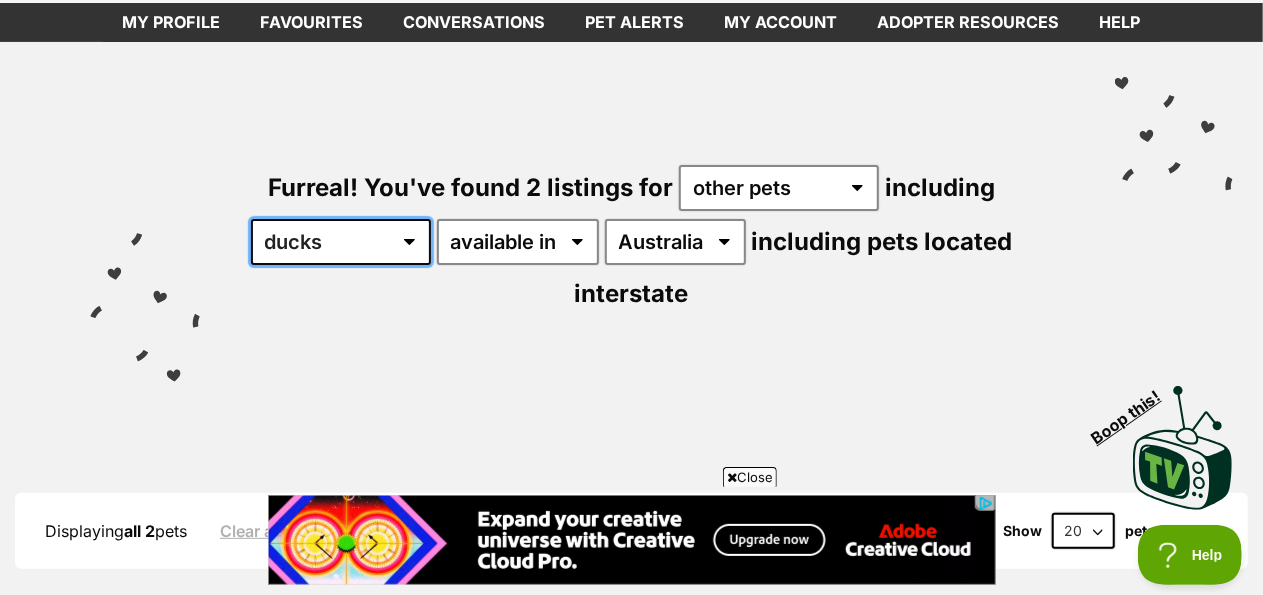 click on "all other pets
Birds
Chickens
Cows
Ducks
Ferrets
Fowls
Goats
Gooses
Guinea Pigs
Horses
Mice
Pigs
Rabbits
Rats
Reptiles
Sheep" at bounding box center [341, 242] 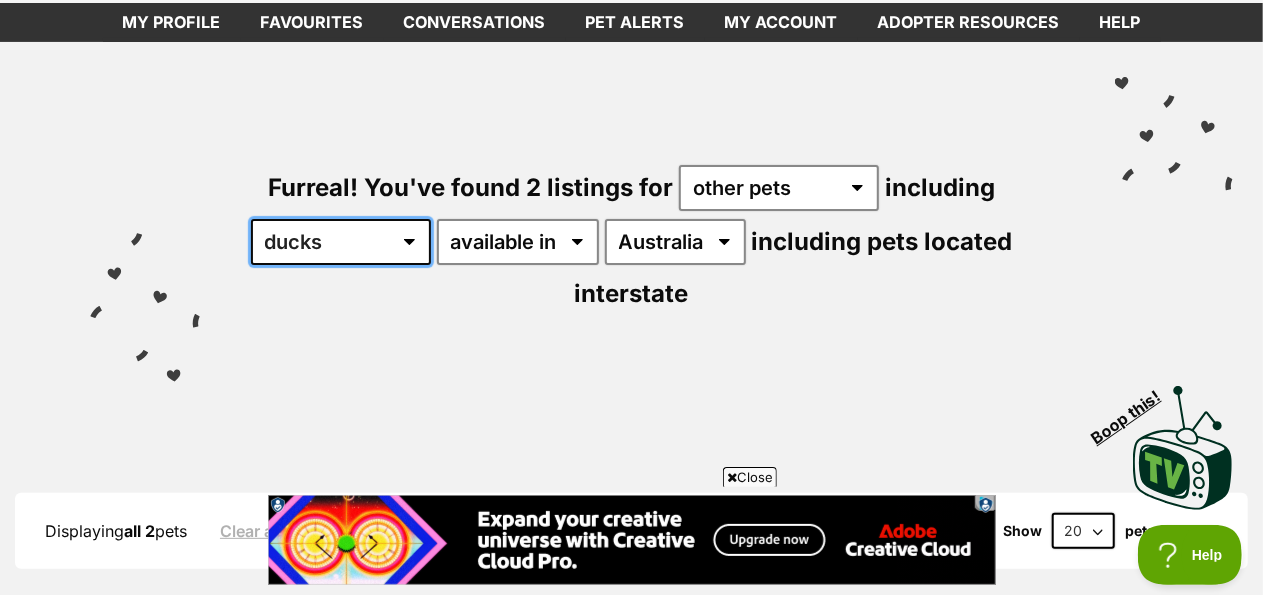 scroll, scrollTop: 241, scrollLeft: 0, axis: vertical 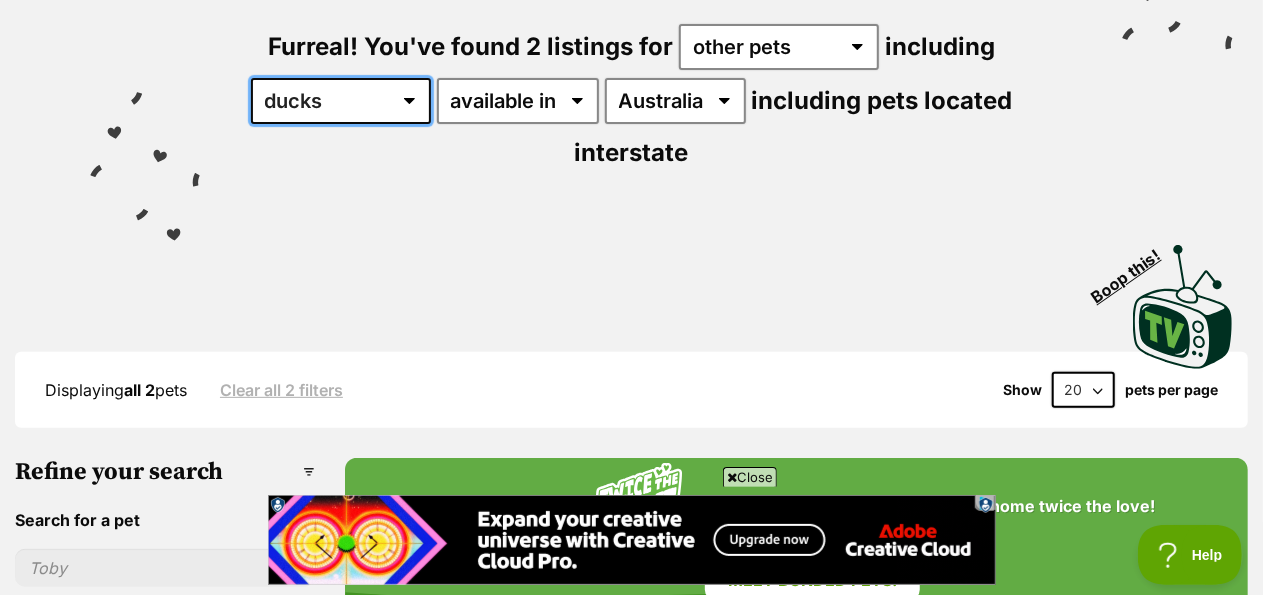 click on "all other pets
Birds
Chickens
Cows
Ducks
Ferrets
Fowls
Goats
Gooses
Guinea Pigs
Horses
Mice
Pigs
Rabbits
Rats
Reptiles
Sheep" at bounding box center (341, 101) 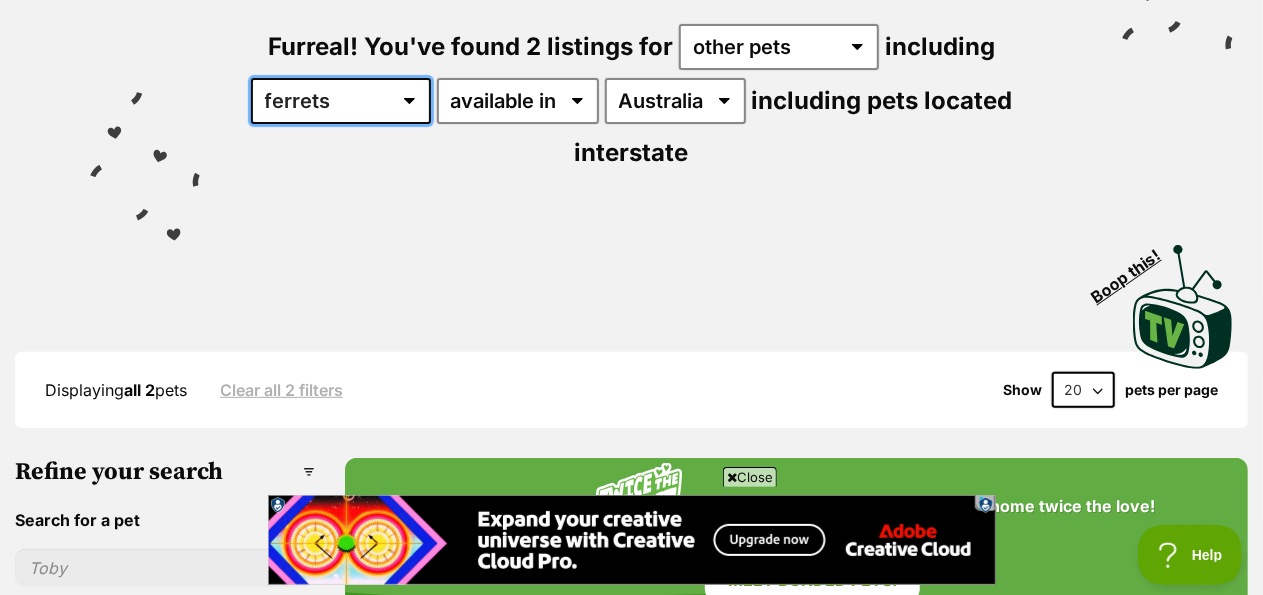 click on "all other pets
Birds
Chickens
Cows
Ducks
Ferrets
Fowls
Goats
Gooses
Guinea Pigs
Horses
Mice
Pigs
Rabbits
Rats
Reptiles
Sheep" at bounding box center [341, 101] 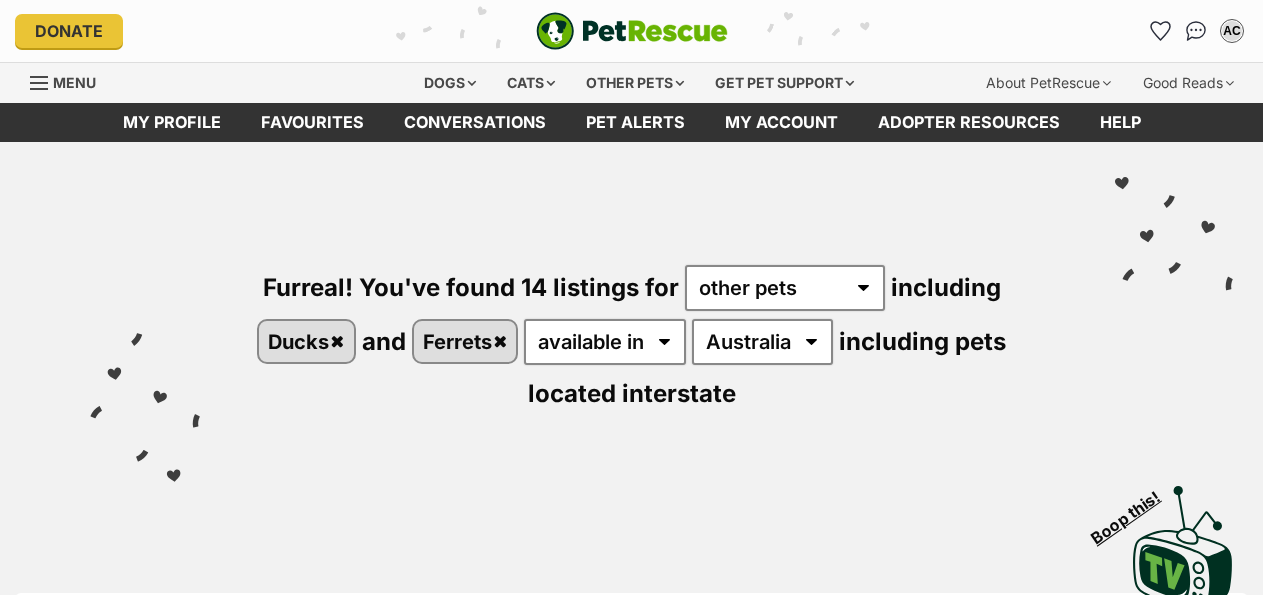 scroll, scrollTop: 24, scrollLeft: 0, axis: vertical 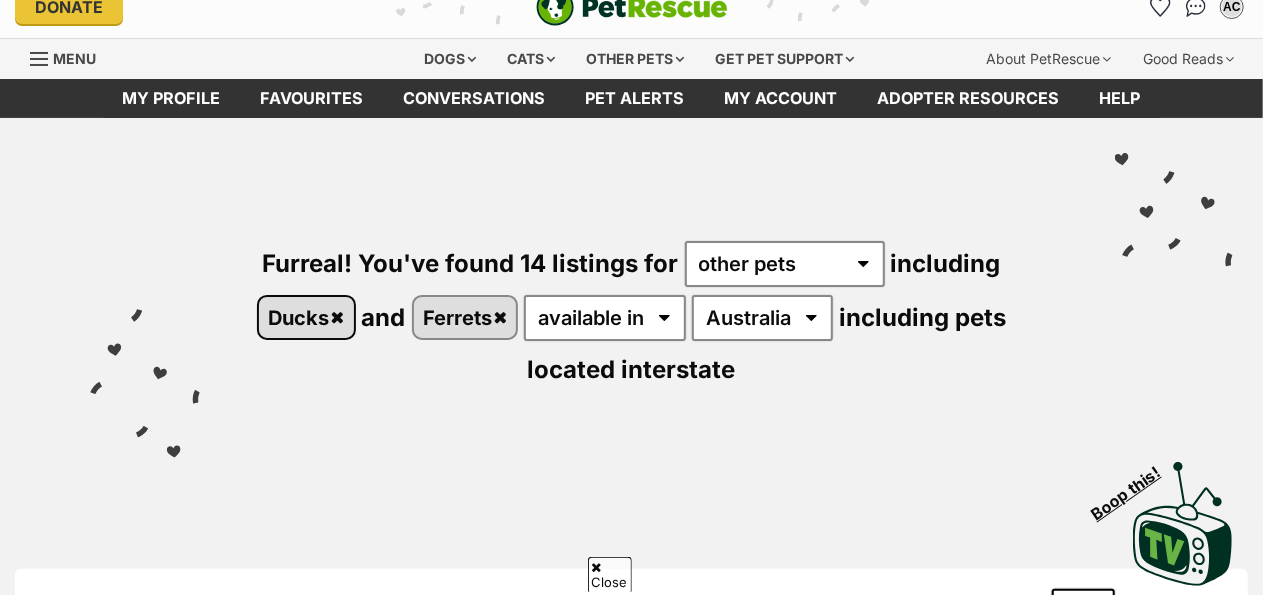 click on "Ducks" at bounding box center (306, 317) 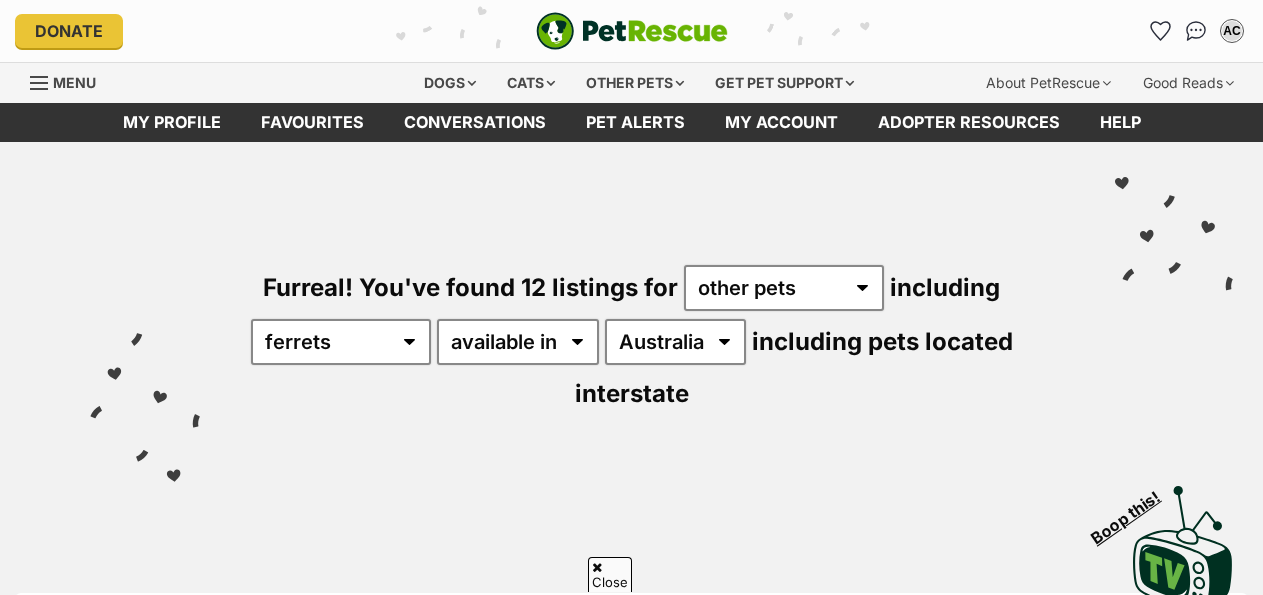 scroll, scrollTop: 614, scrollLeft: 0, axis: vertical 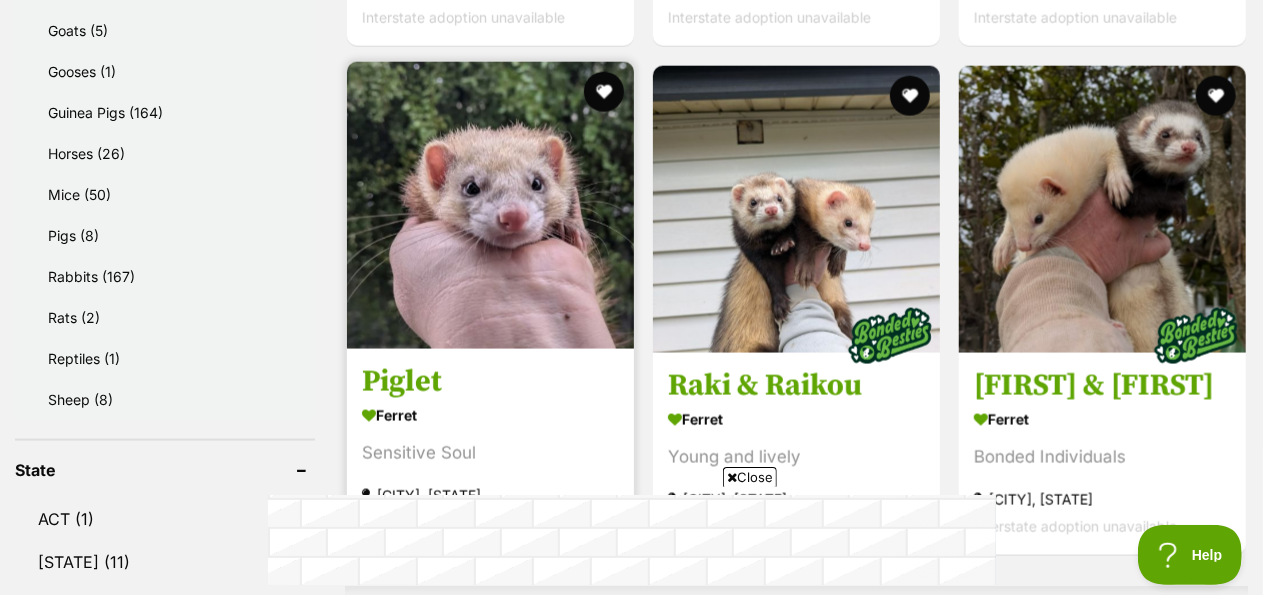 click at bounding box center (490, 205) 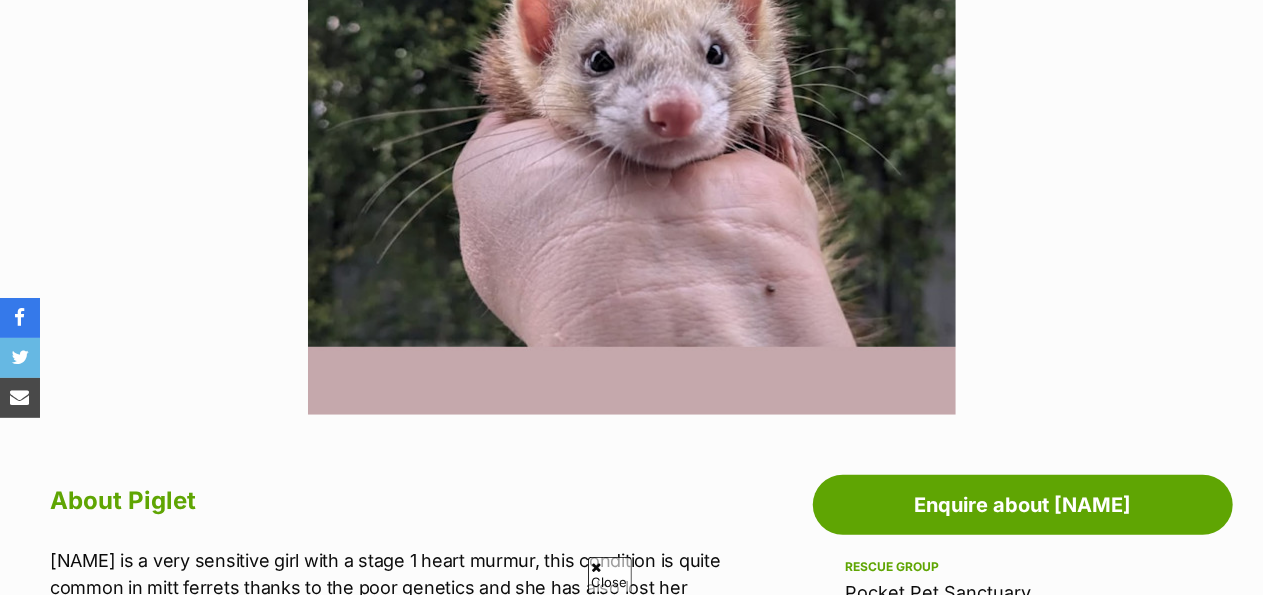 scroll, scrollTop: 0, scrollLeft: 0, axis: both 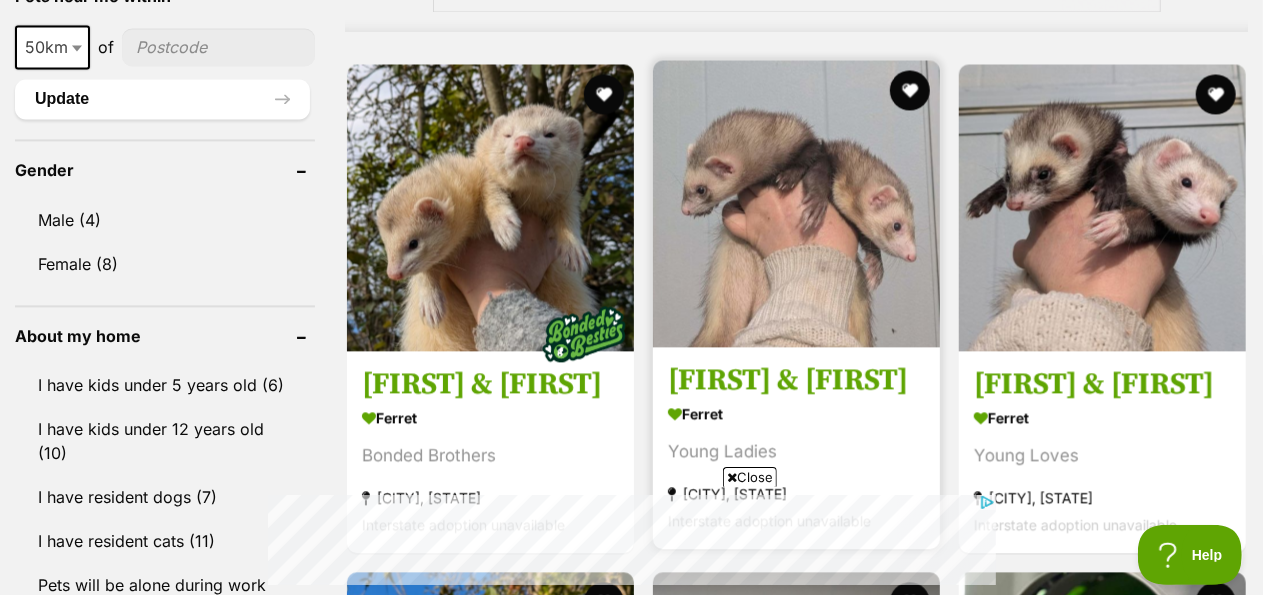 click at bounding box center (796, 203) 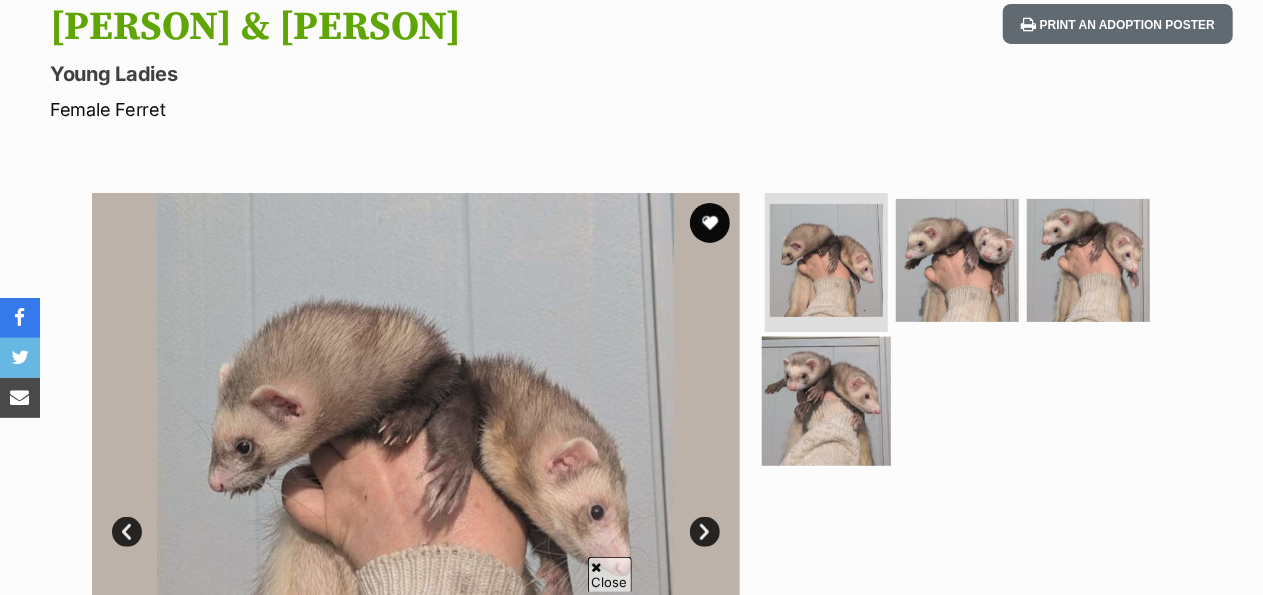 click at bounding box center [826, 401] 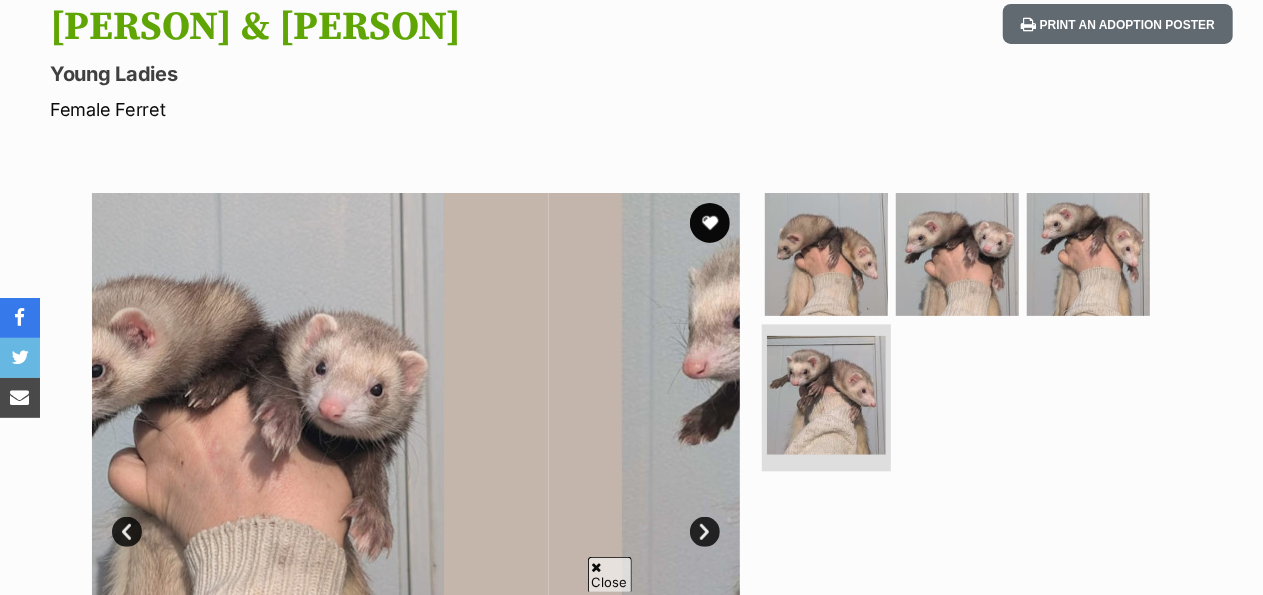 scroll, scrollTop: 0, scrollLeft: 0, axis: both 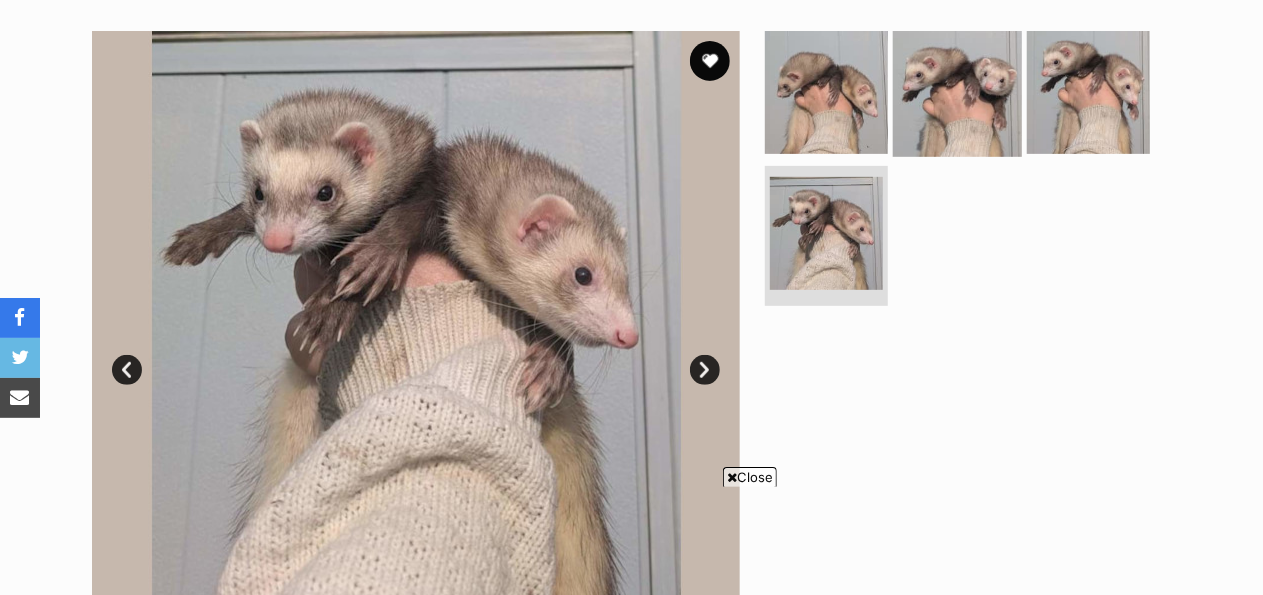 click at bounding box center (957, 91) 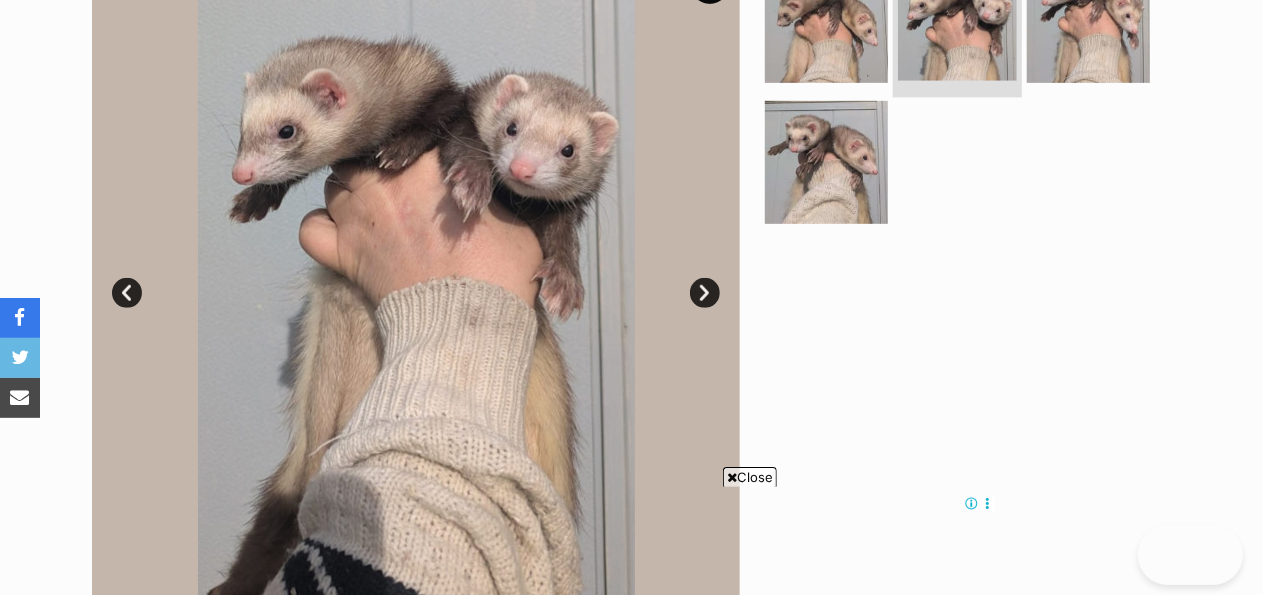 scroll, scrollTop: 728, scrollLeft: 0, axis: vertical 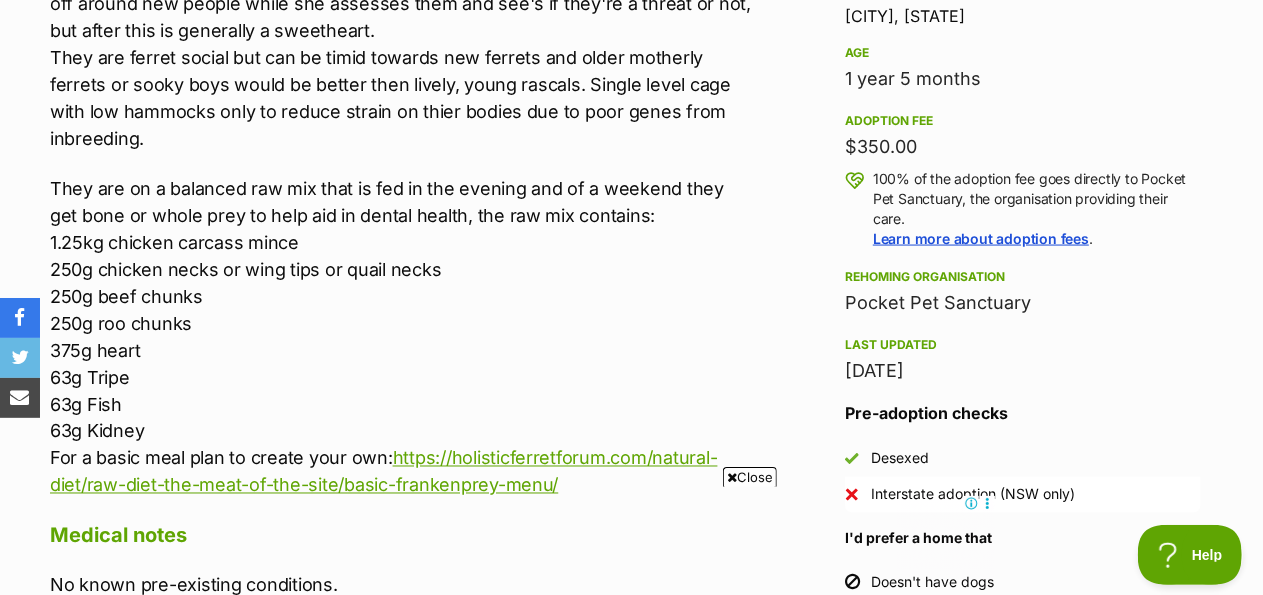 click on "Rescue group
Pocket Pet Sanctuary
PetRescue ID
1079559
Location
Cessnock, NSW
Age
1 year 5 months
Adoption fee
$350.00
100% of the adoption fee goes directly to Pocket Pet Sanctuary, the organisation providing their care.
Learn more about adoption fees .
Rehoming organisation
Pocket Pet Sanctuary
Last updated
08 Jun, 2025
Pre-adoption checks
Desexed
Interstate adoption (NSW only)
I'd prefer a home that
Doesn't have dogs
Doesn't have kids under 5
Doesn't have kids from 6 to 12" at bounding box center (1023, 260) 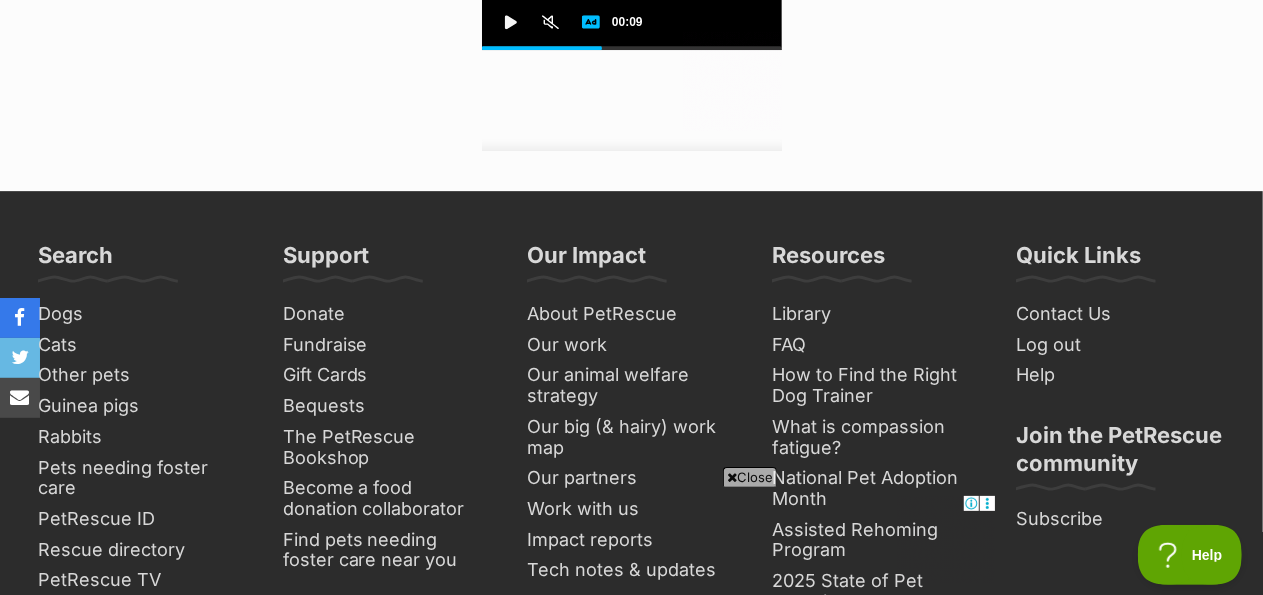 scroll, scrollTop: 3242, scrollLeft: 0, axis: vertical 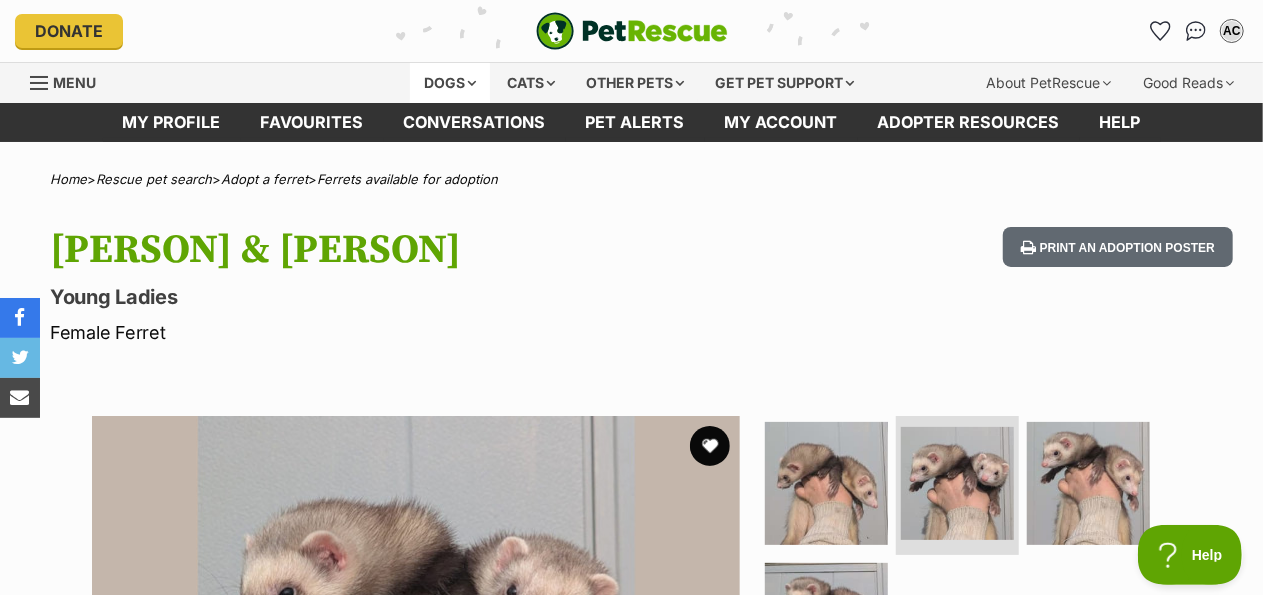 click on "Dogs" at bounding box center [450, 83] 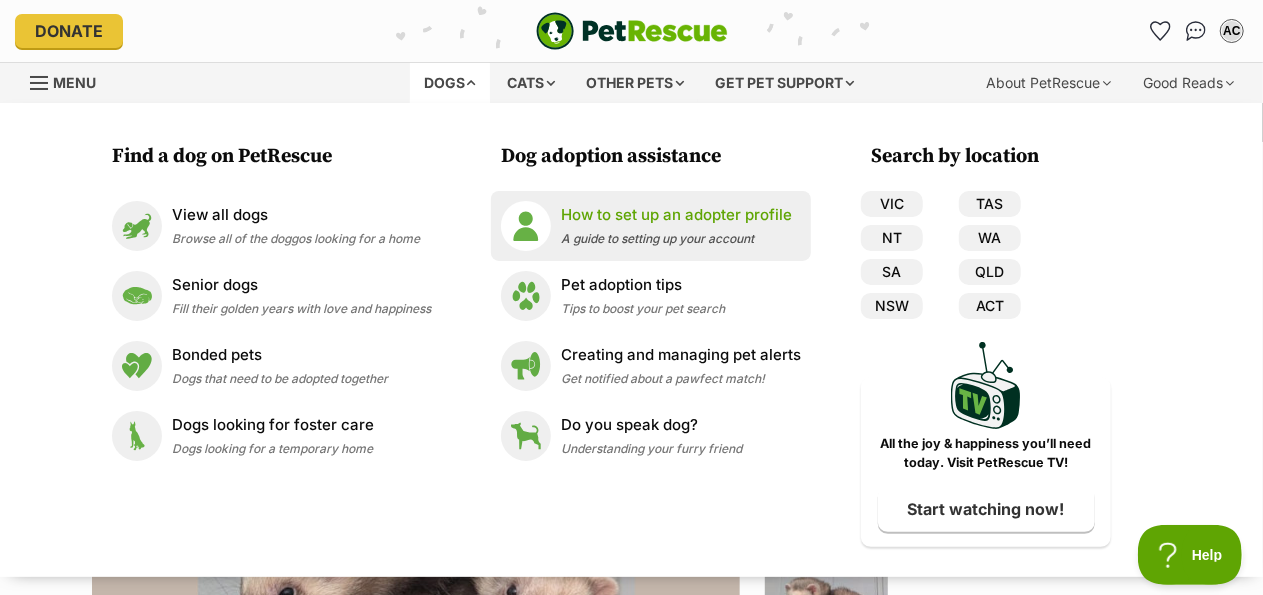 click on "How to set up an adopter profile" at bounding box center [676, 215] 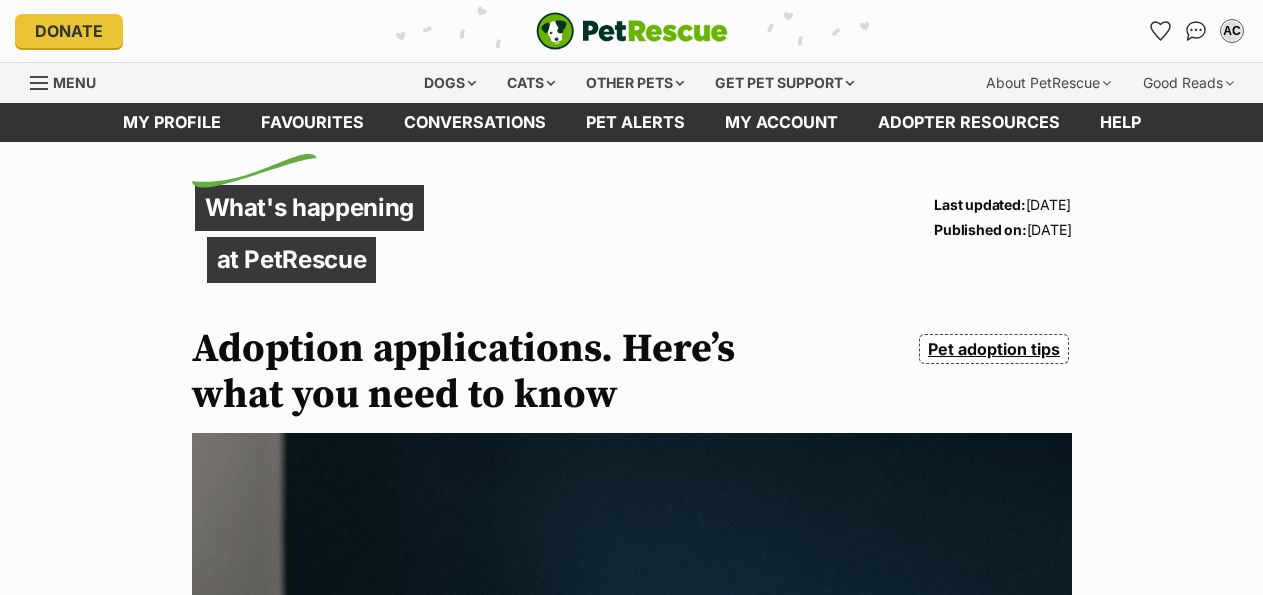 scroll, scrollTop: 0, scrollLeft: 0, axis: both 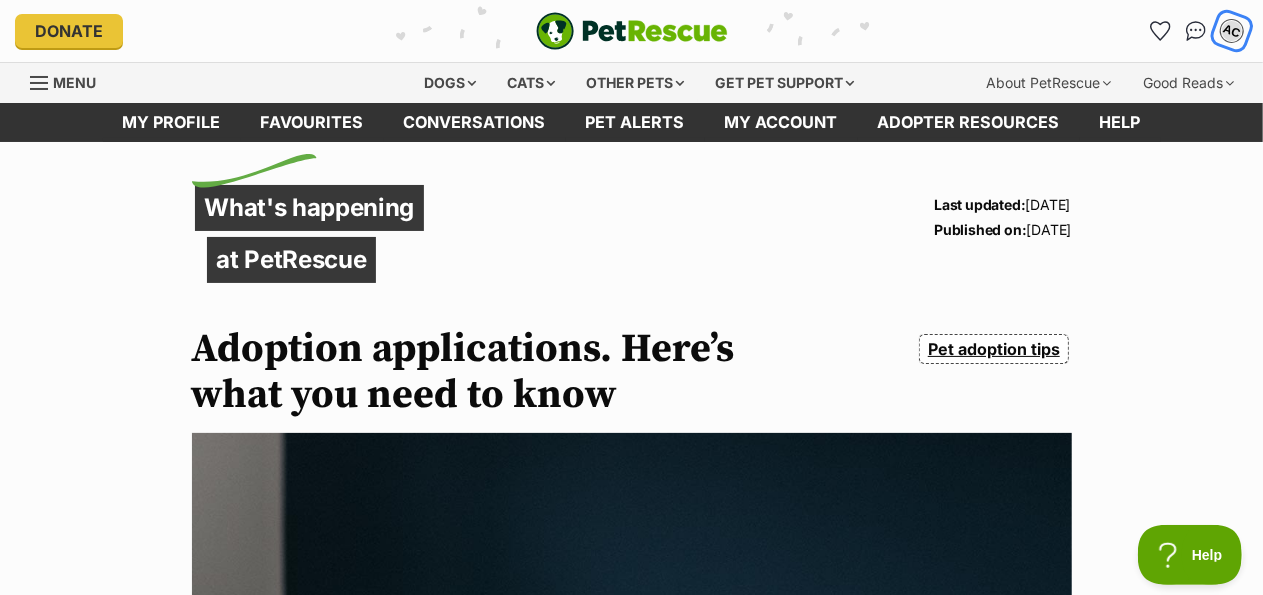 click on "AC" at bounding box center (1232, 31) 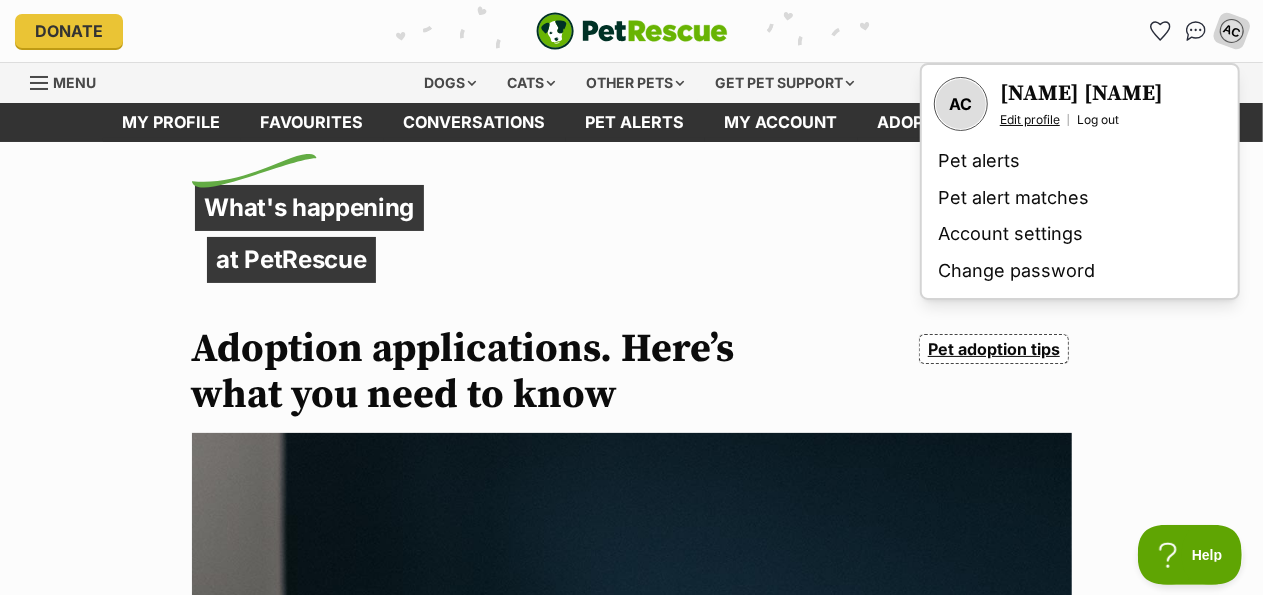 click on "Edit profile" at bounding box center [1030, 120] 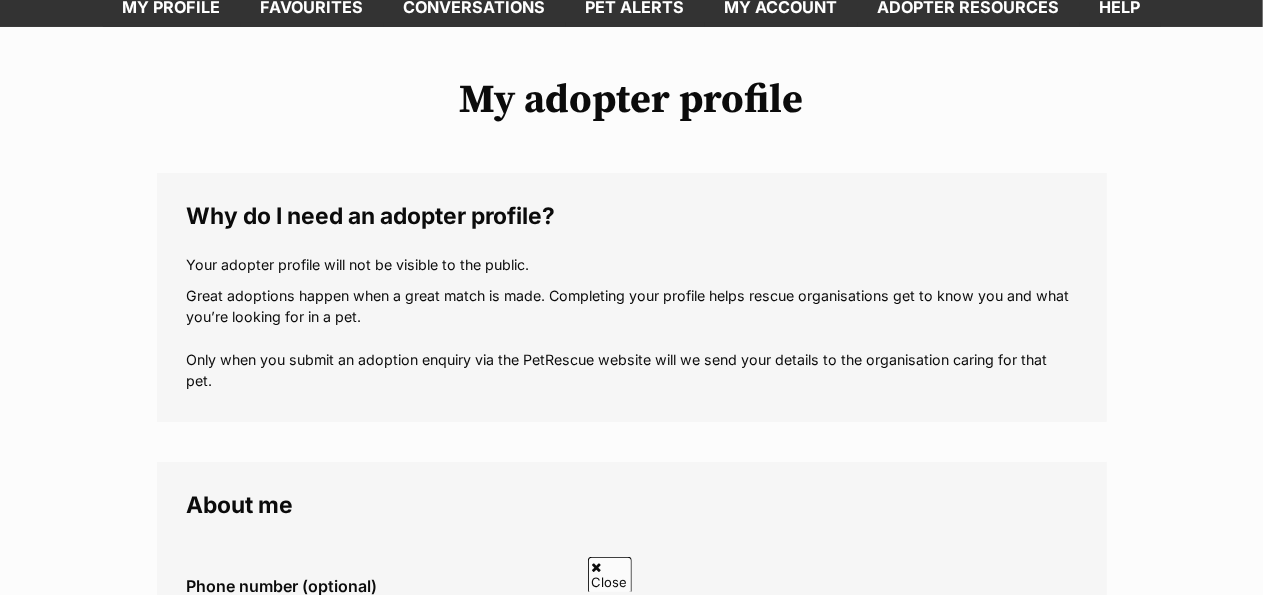 scroll, scrollTop: 175, scrollLeft: 0, axis: vertical 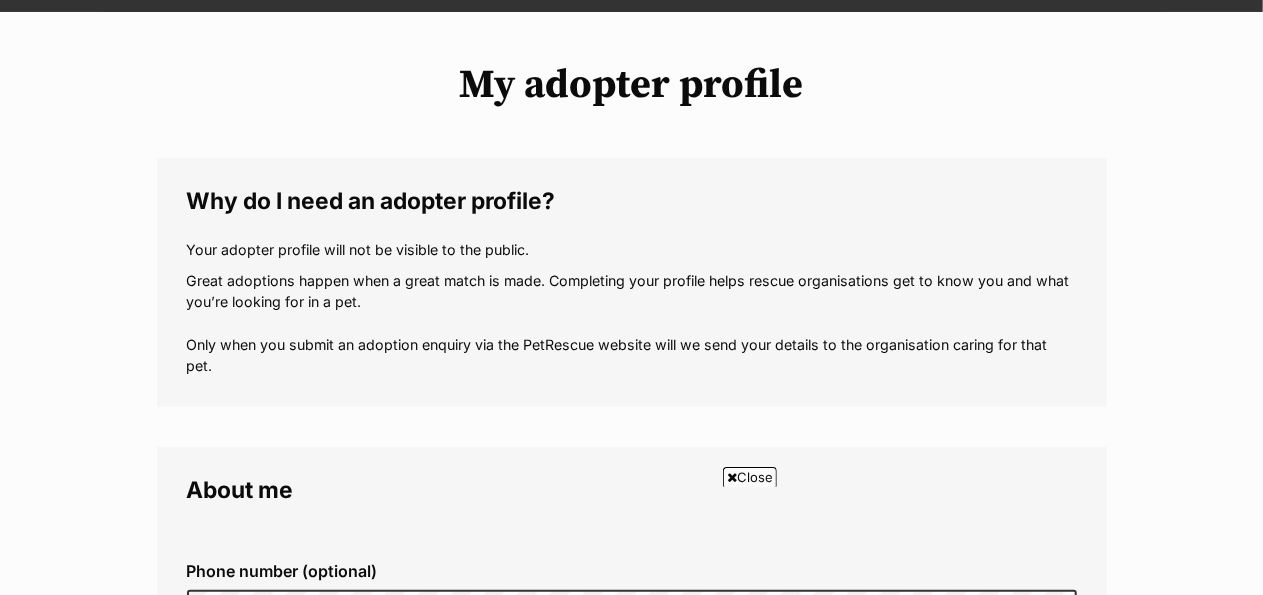 click on "Why do I need an adopter profile?" at bounding box center (632, 201) 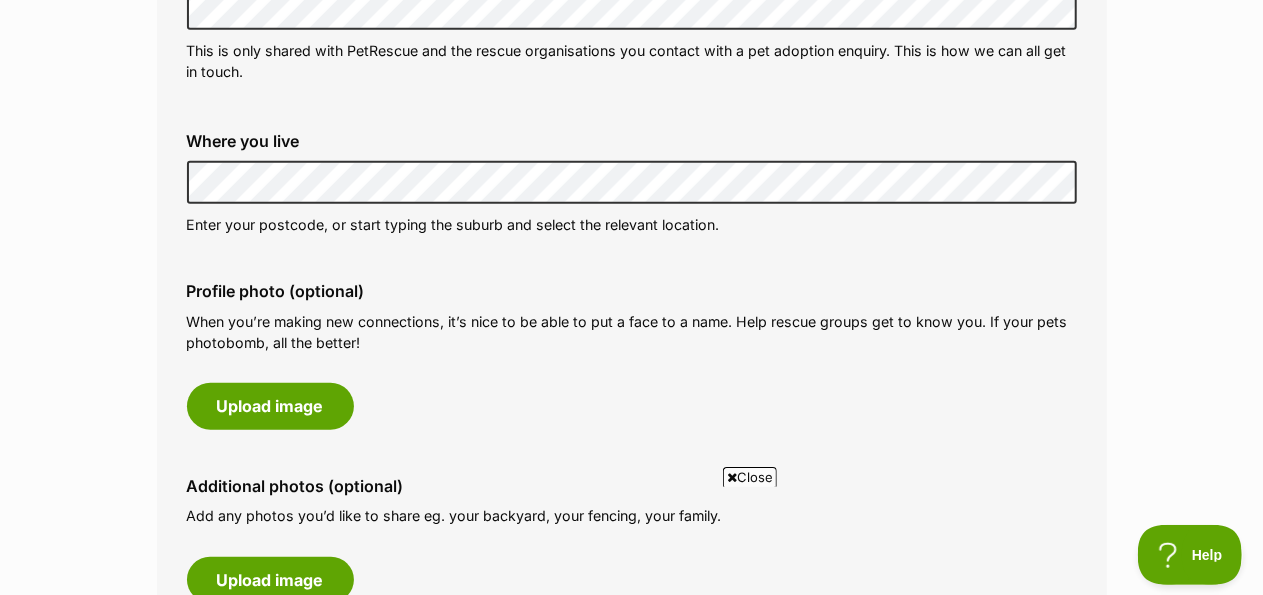 scroll, scrollTop: 740, scrollLeft: 0, axis: vertical 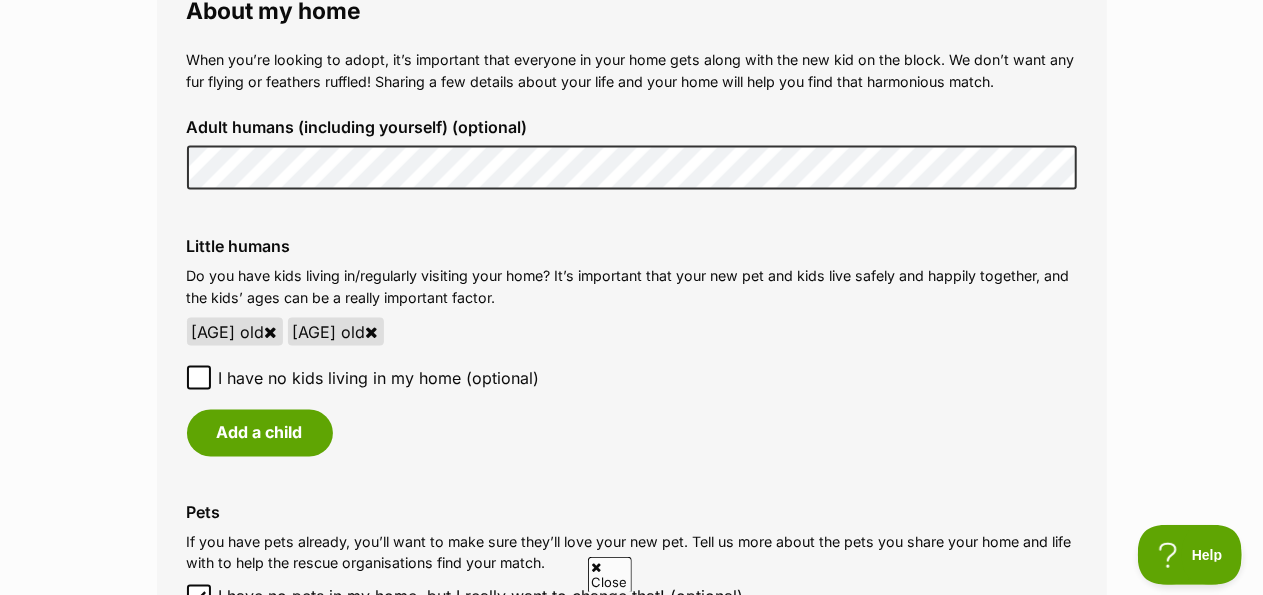 click on "[AGE]" at bounding box center [235, 332] 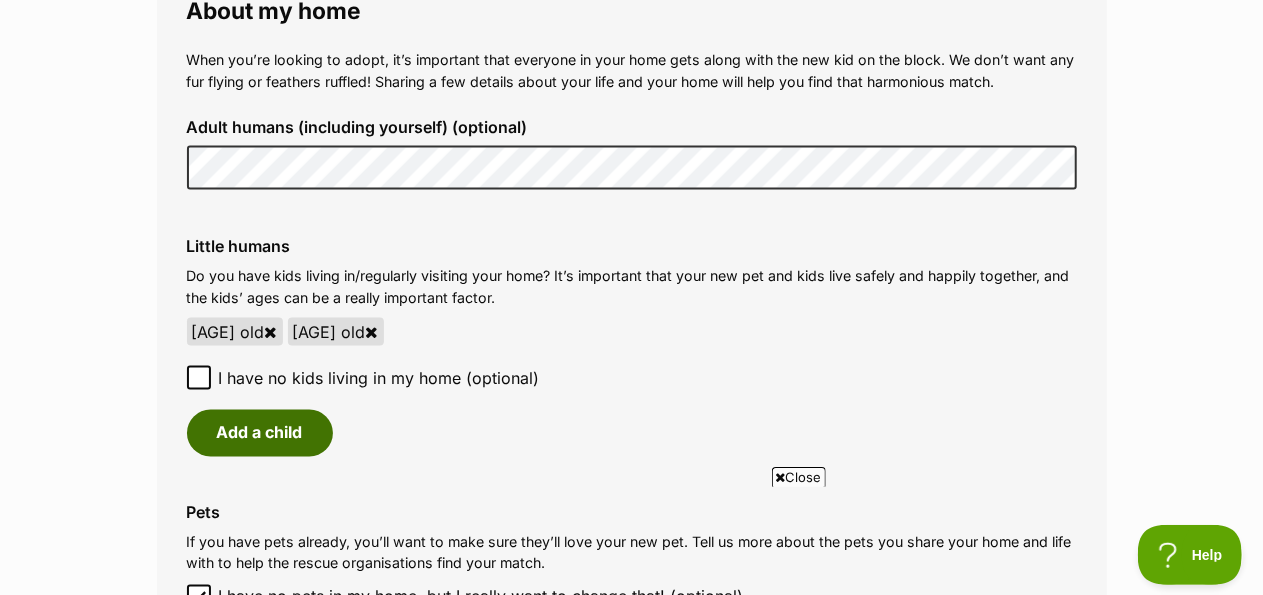 click on "Add a child" at bounding box center (260, 433) 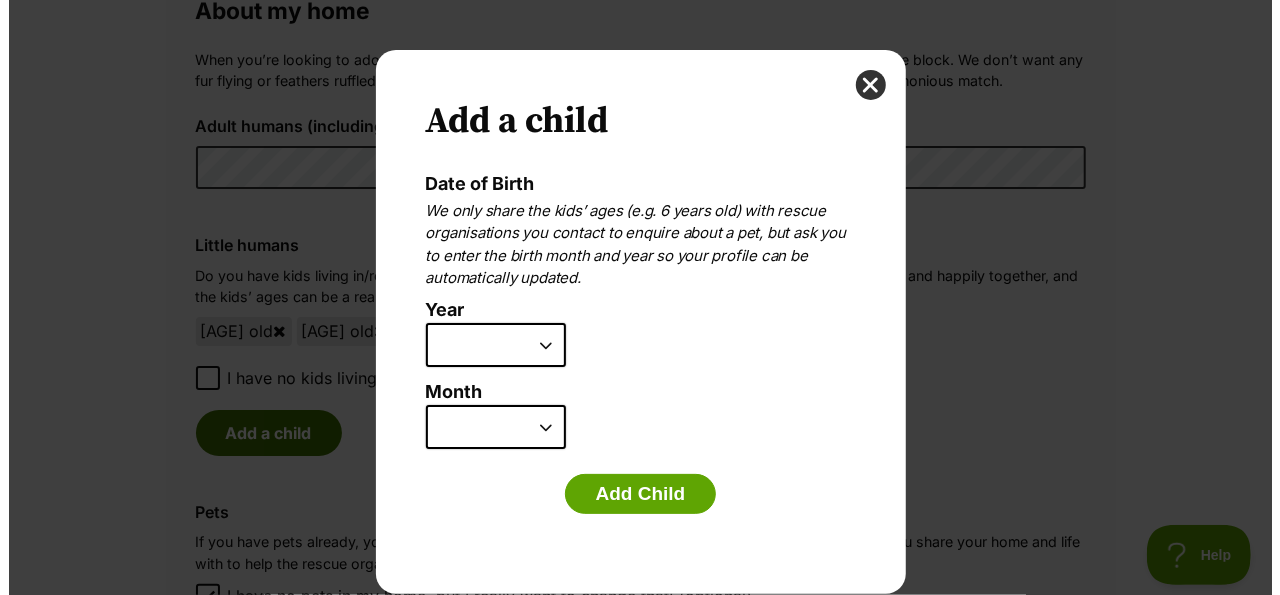 scroll, scrollTop: 0, scrollLeft: 0, axis: both 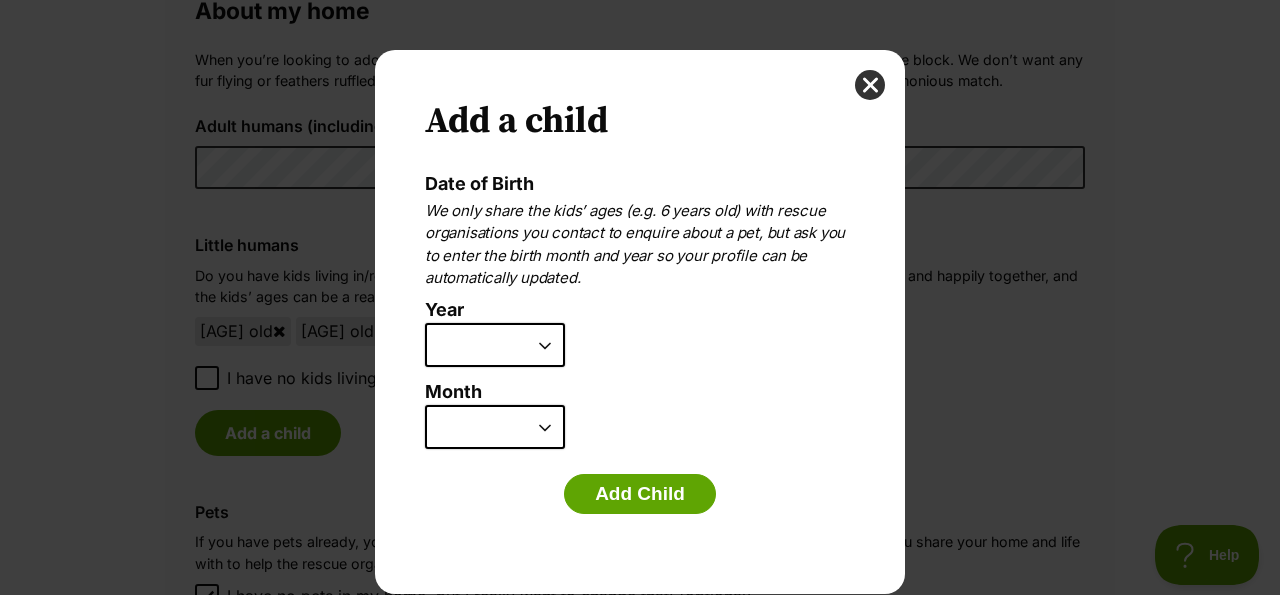 click on "2025
2024
2023
2022
2021
2020
2019
2018
2017
2016
2015
2014
2013
2012
2011
2010
2009
2008
2007" at bounding box center [495, 345] 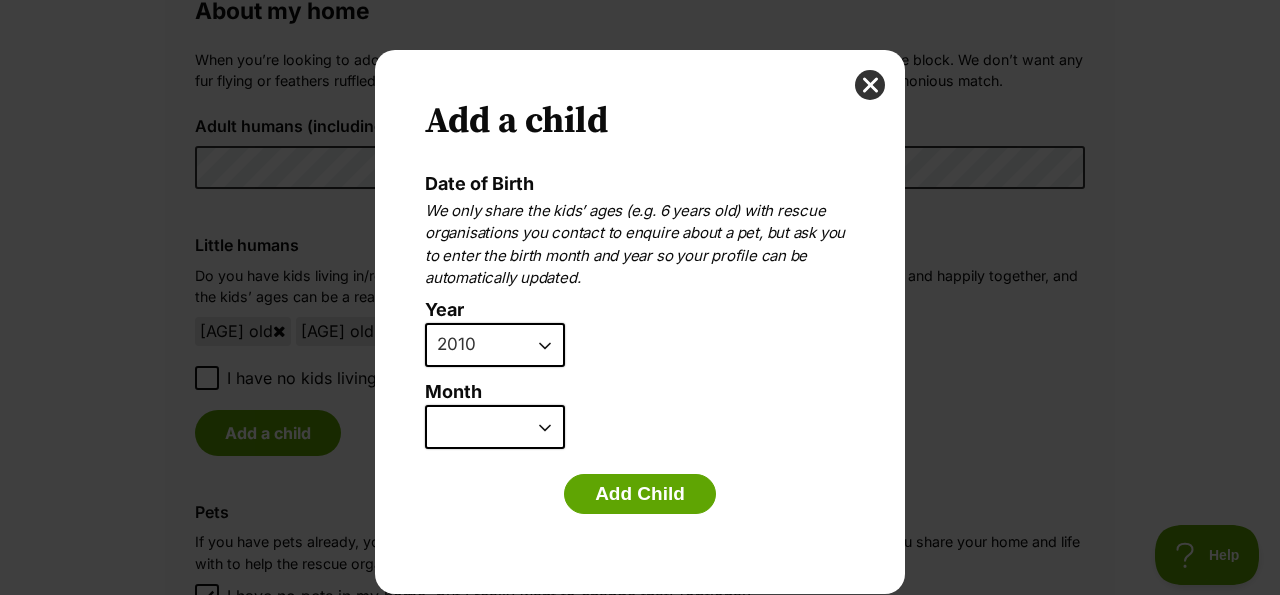 click on "2025
2024
2023
2022
2021
2020
2019
2018
2017
2016
2015
2014
2013
2012
2011
2010
2009
2008
2007" at bounding box center [495, 345] 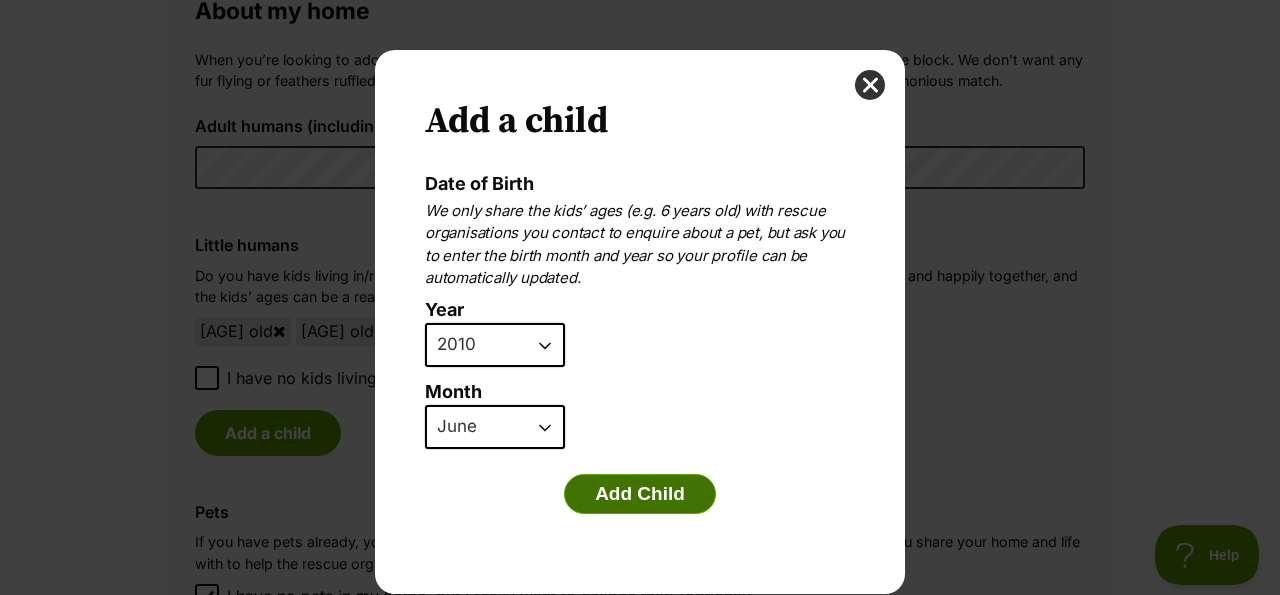 click on "Add Child" at bounding box center (640, 494) 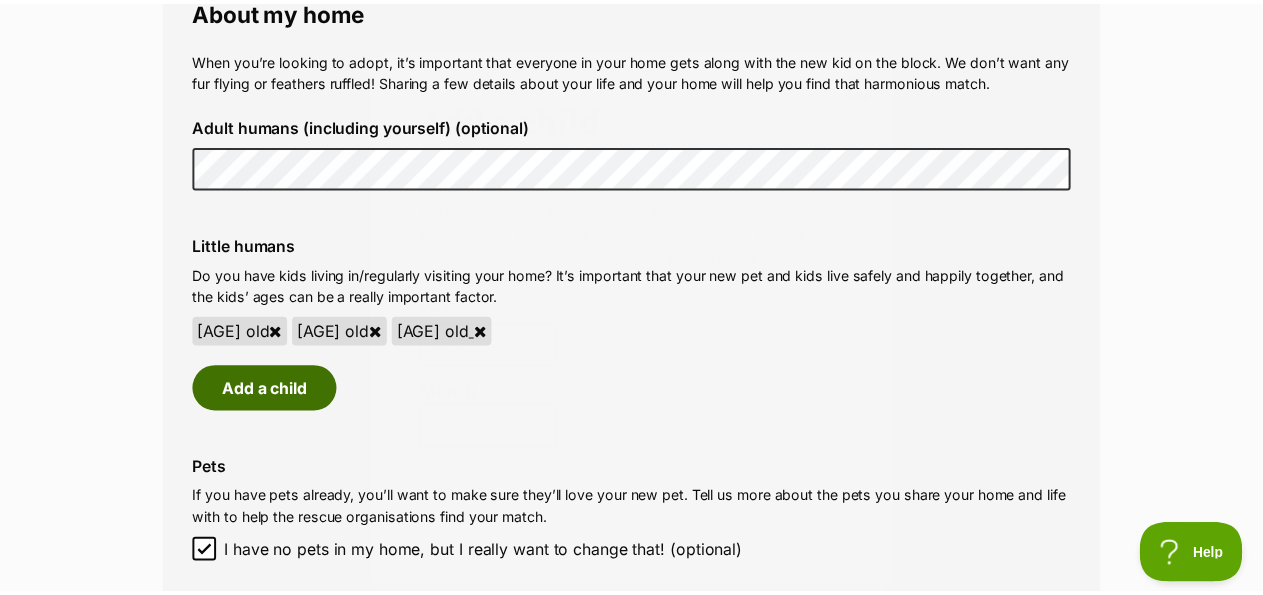 scroll, scrollTop: 1506, scrollLeft: 0, axis: vertical 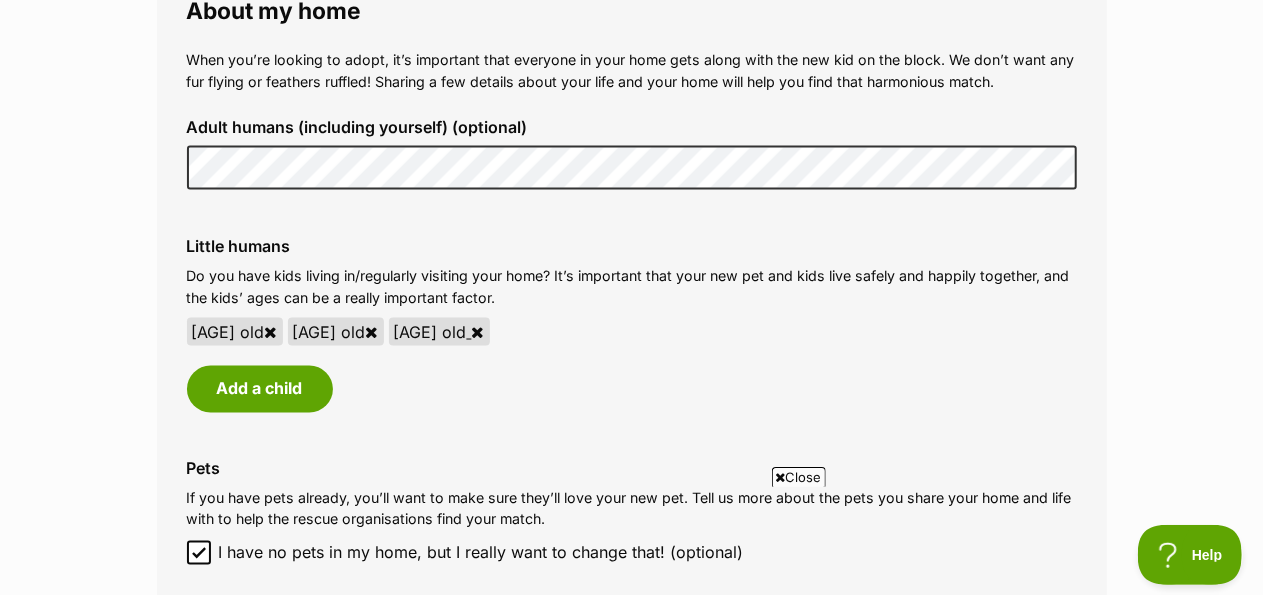 click at bounding box center [478, 332] 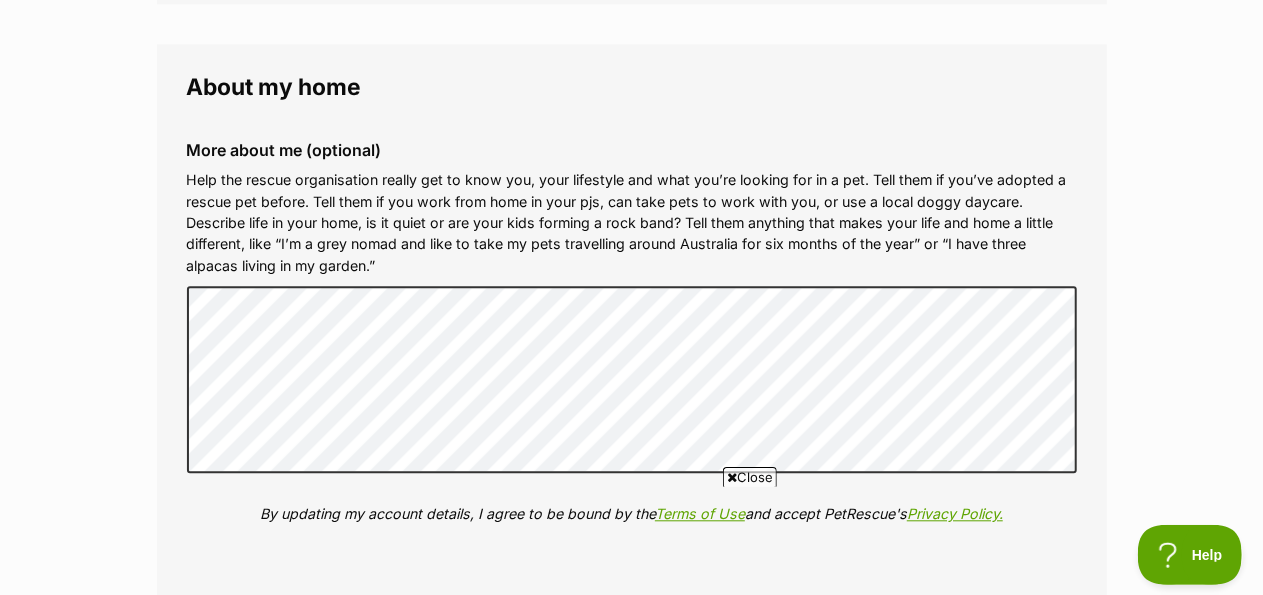 scroll, scrollTop: 2134, scrollLeft: 0, axis: vertical 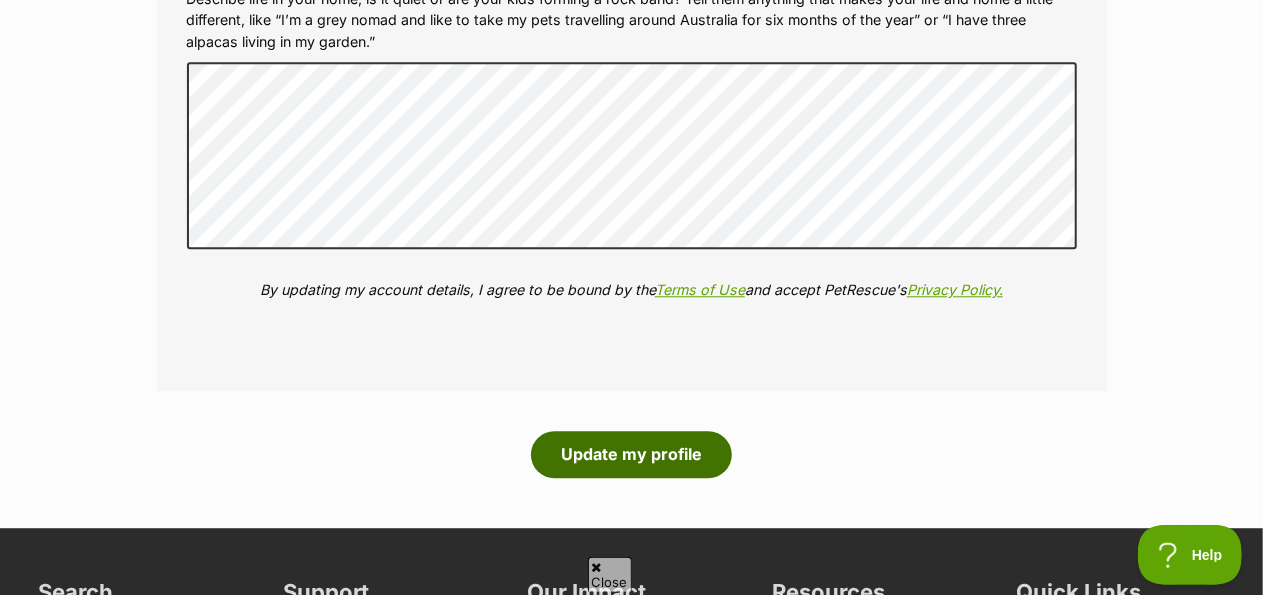 click on "Update my profile" at bounding box center [631, 454] 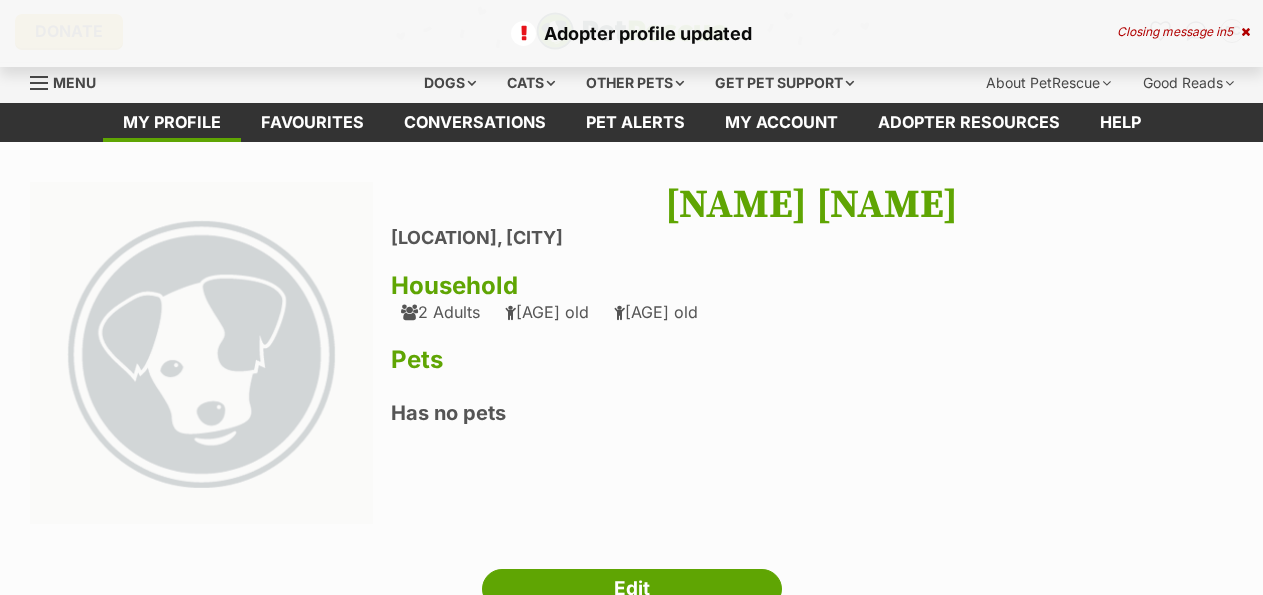 scroll, scrollTop: 0, scrollLeft: 0, axis: both 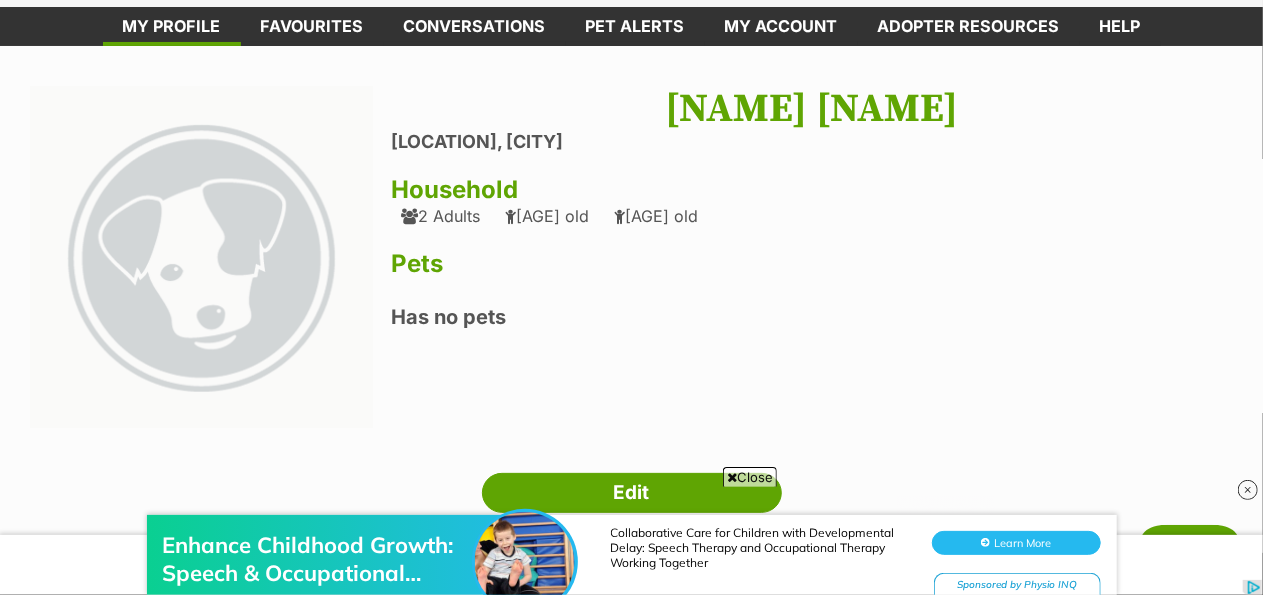 click on "Enhance Childhood Growth: Speech & Occupational Therapy Together
Collaborative Care for Children with Developmental Delay: Speech Therapy and Occupational Therapy Working Together
Learn More
Sponsored by Physio INQ" at bounding box center (631, 534) 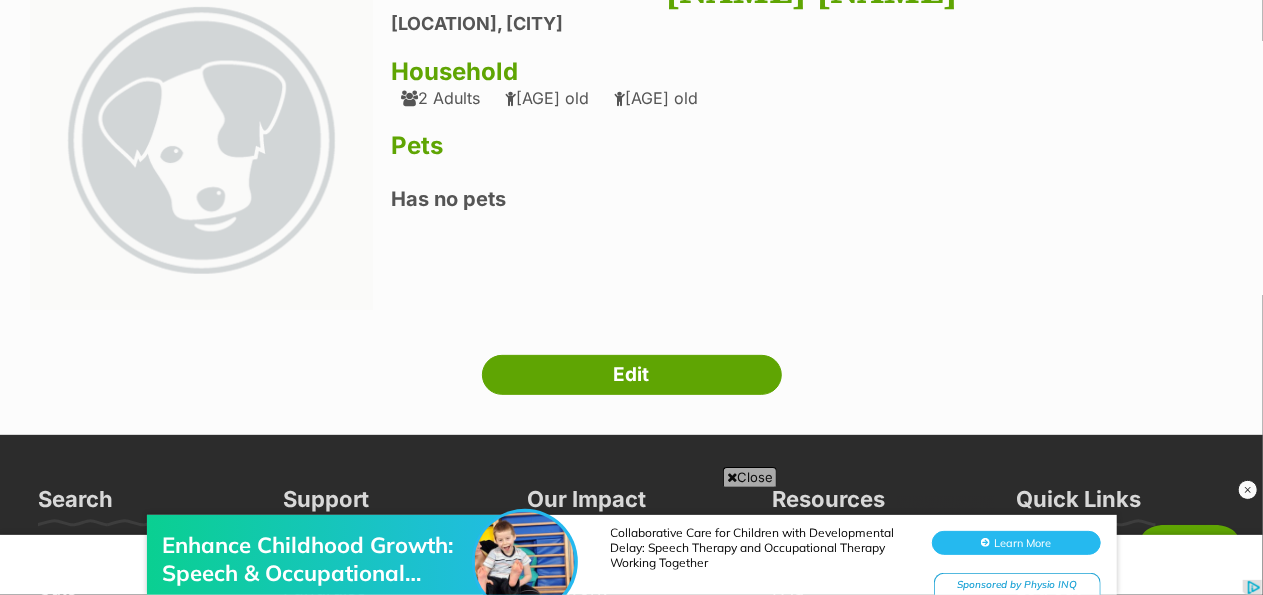 scroll, scrollTop: 214, scrollLeft: 0, axis: vertical 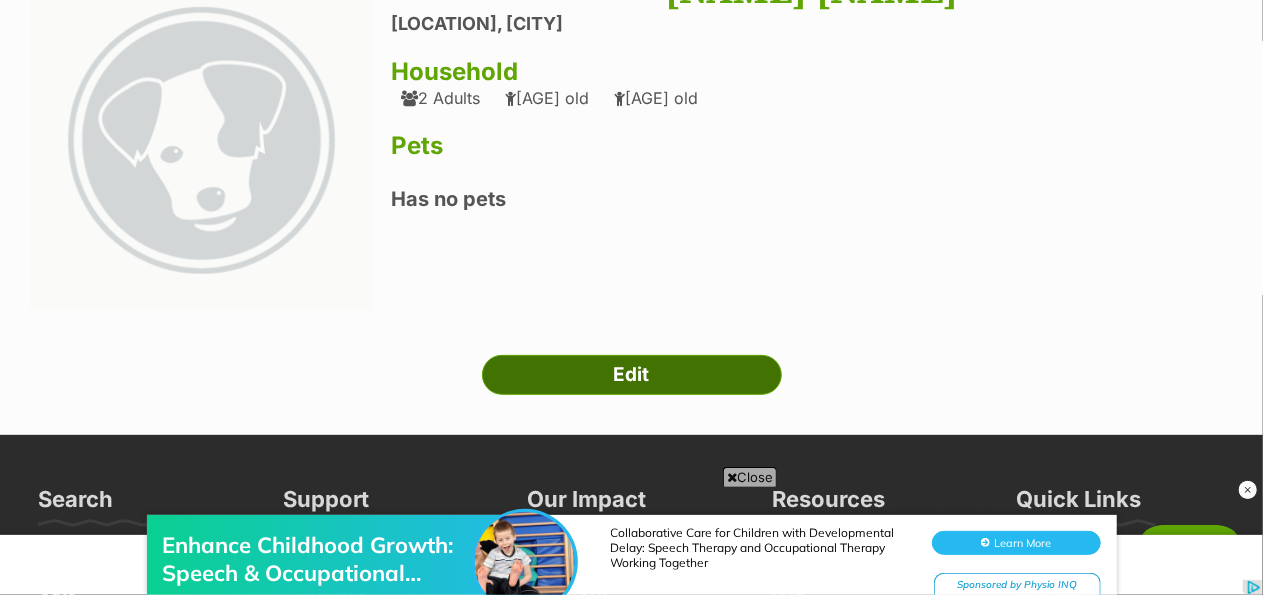 click on "Edit" at bounding box center [632, 375] 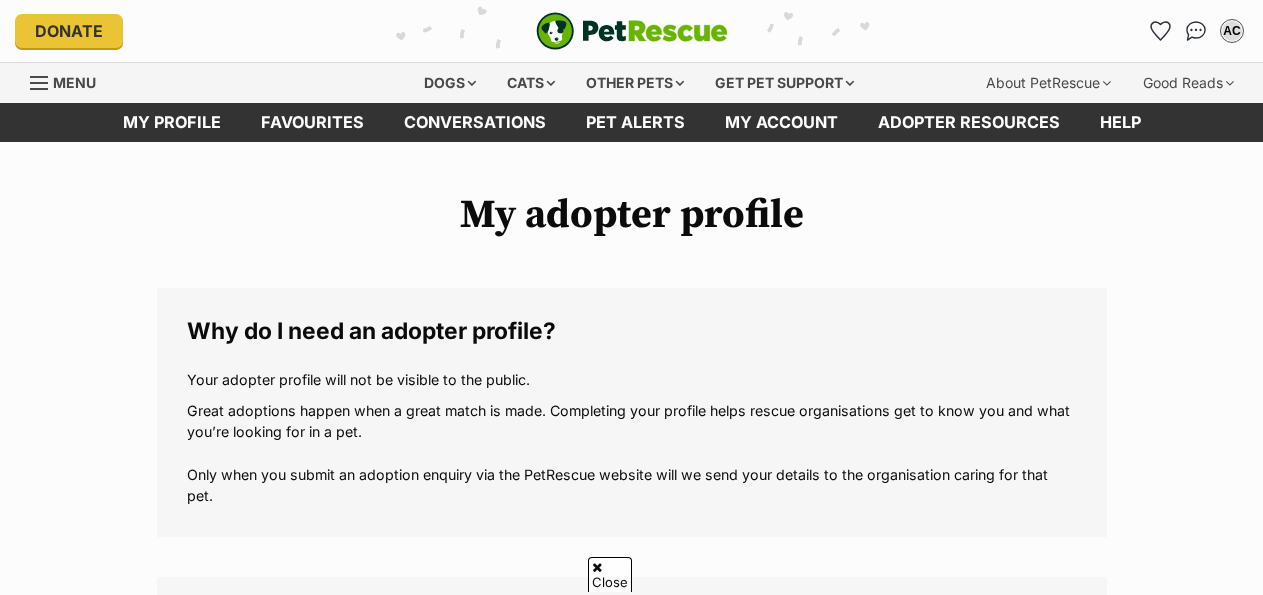 scroll, scrollTop: 2190, scrollLeft: 0, axis: vertical 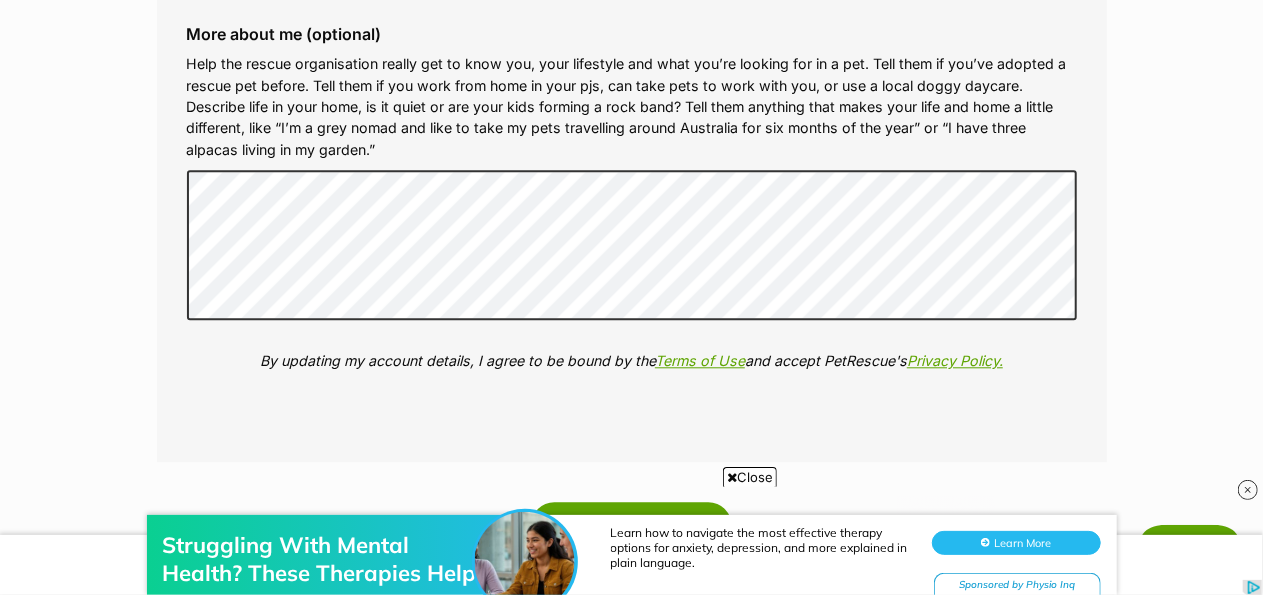 click on "Struggling With Mental Health? These Therapies Help.
Learn how to navigate the most effective therapy options for anxiety, depression, and more explained in plain language.
Learn More
Sponsored by Physio Inq" at bounding box center [631, 534] 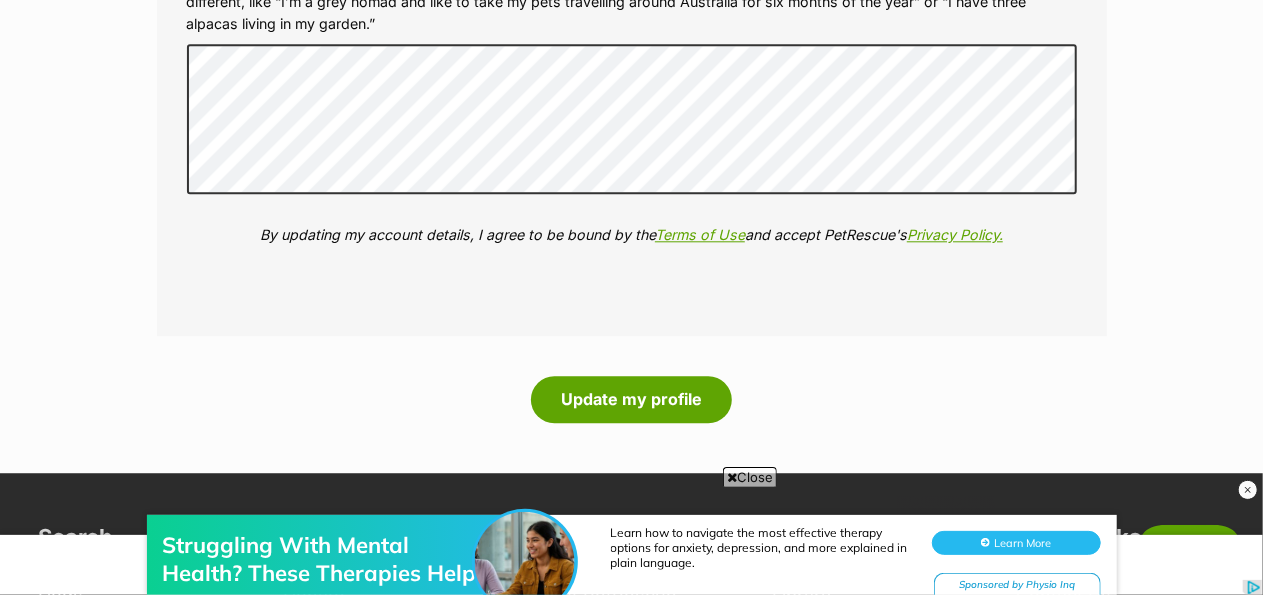 scroll, scrollTop: 2478, scrollLeft: 0, axis: vertical 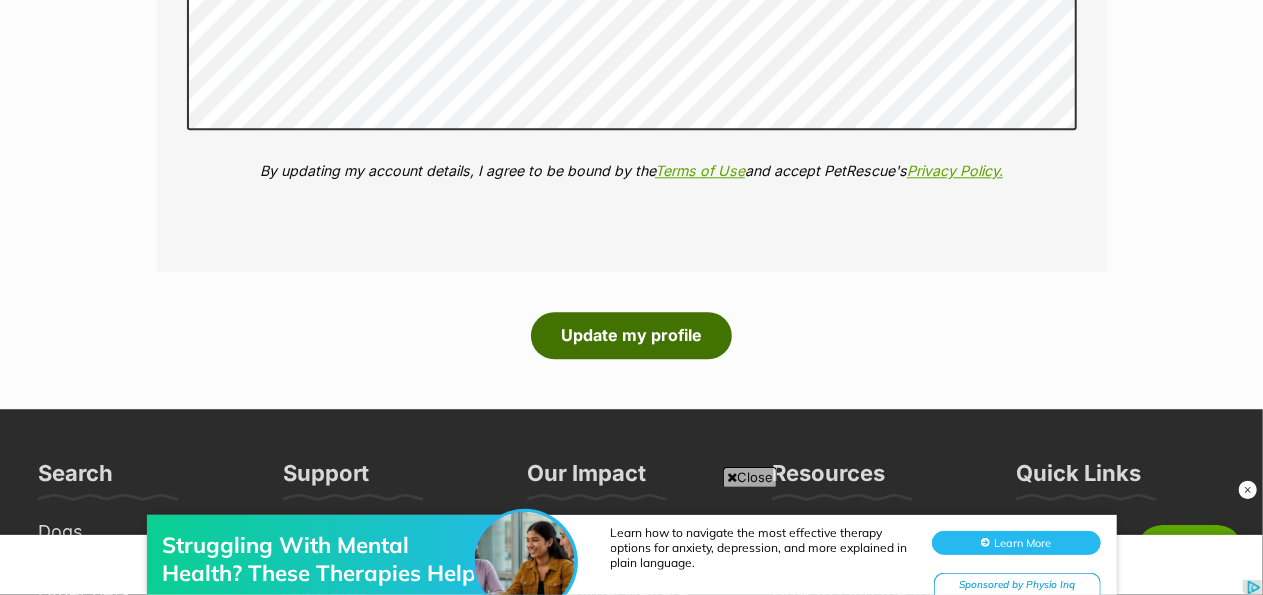 click on "Update my profile" at bounding box center [631, 335] 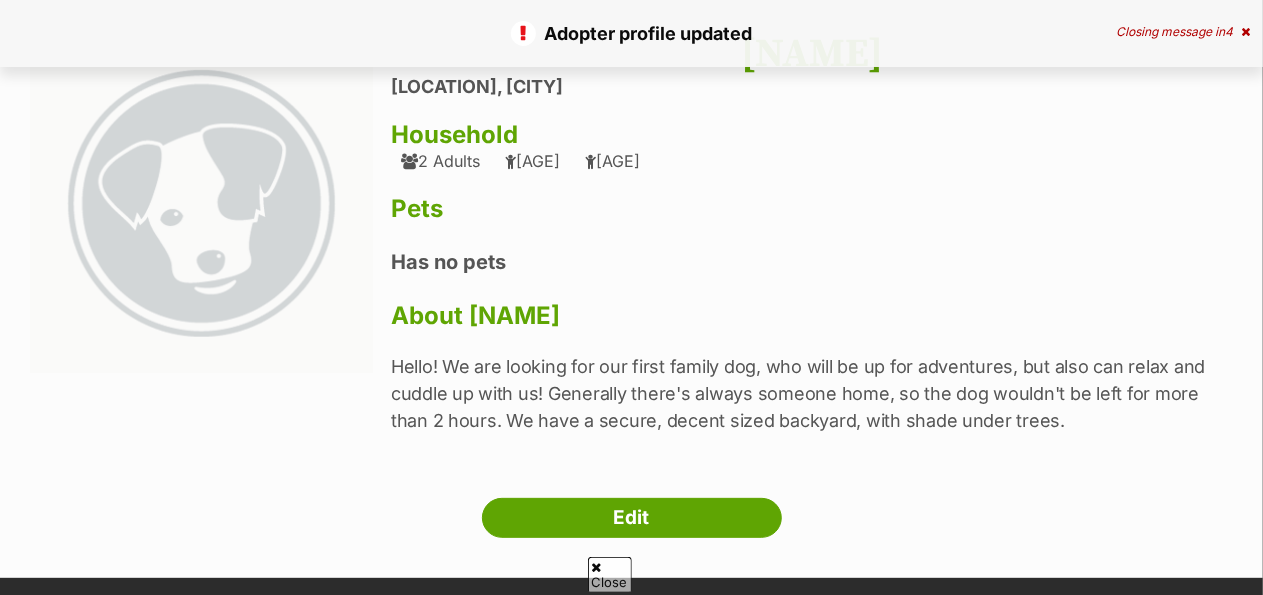 scroll, scrollTop: 181, scrollLeft: 0, axis: vertical 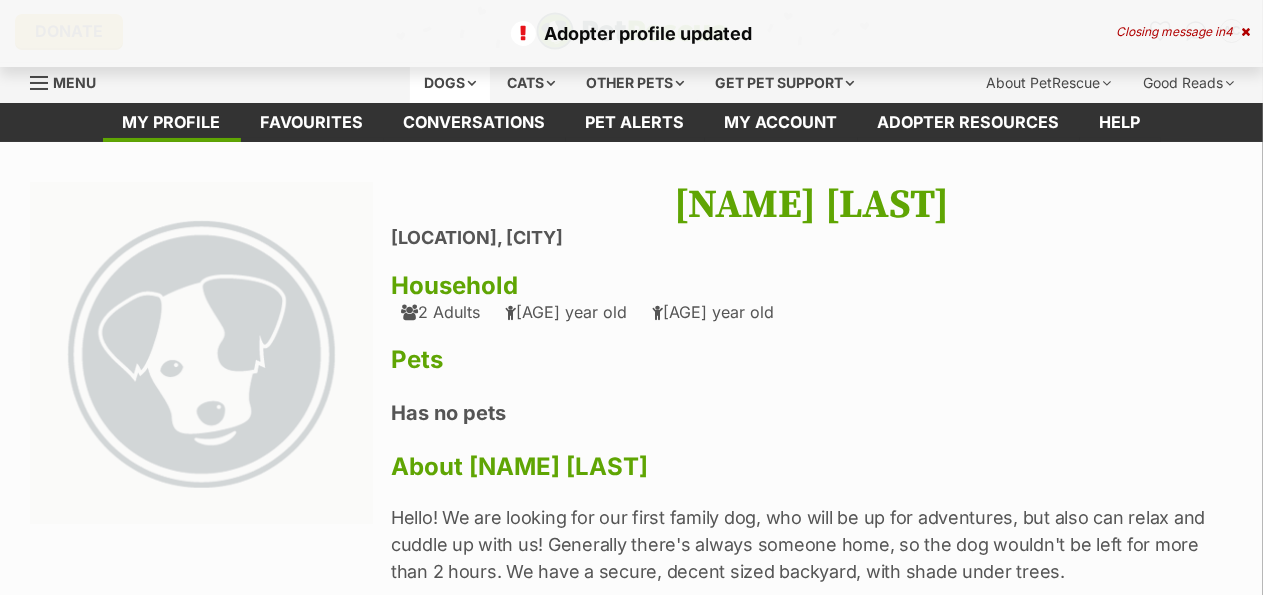 click on "Dogs" at bounding box center [450, 83] 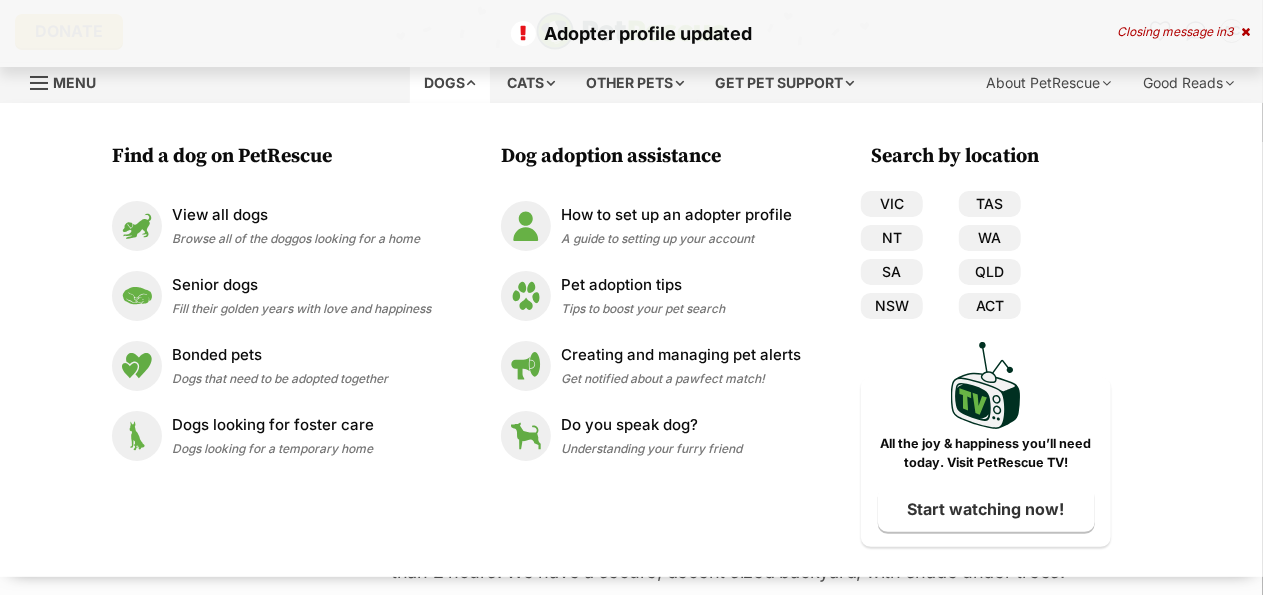 scroll, scrollTop: 0, scrollLeft: 0, axis: both 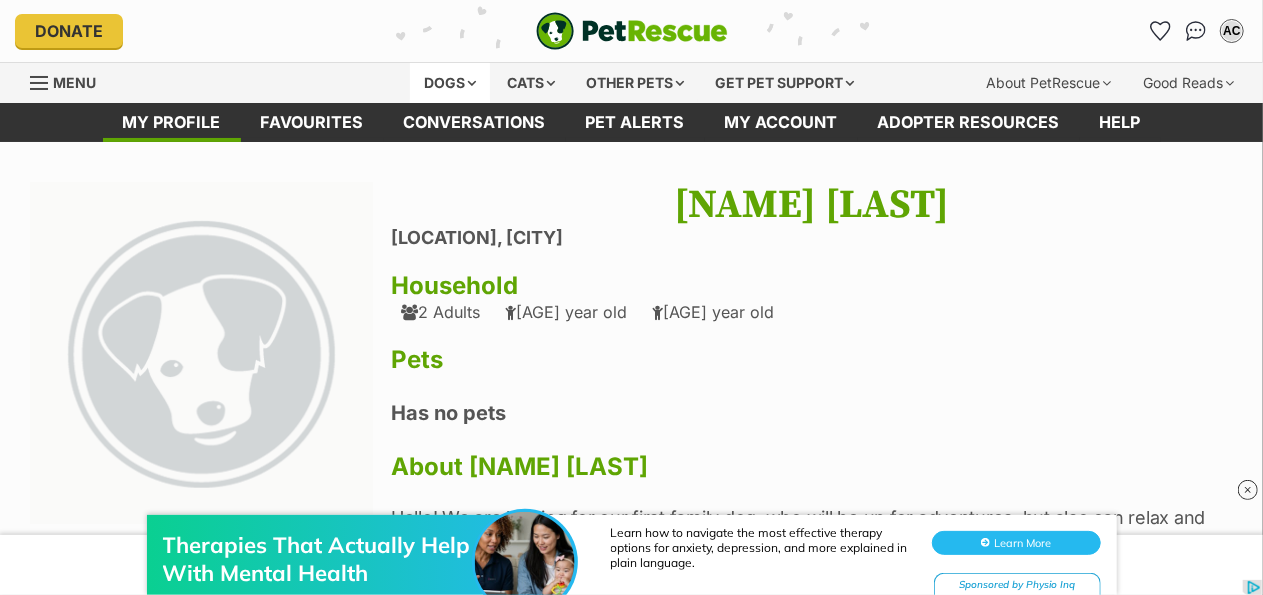 click on "Dogs" at bounding box center (450, 83) 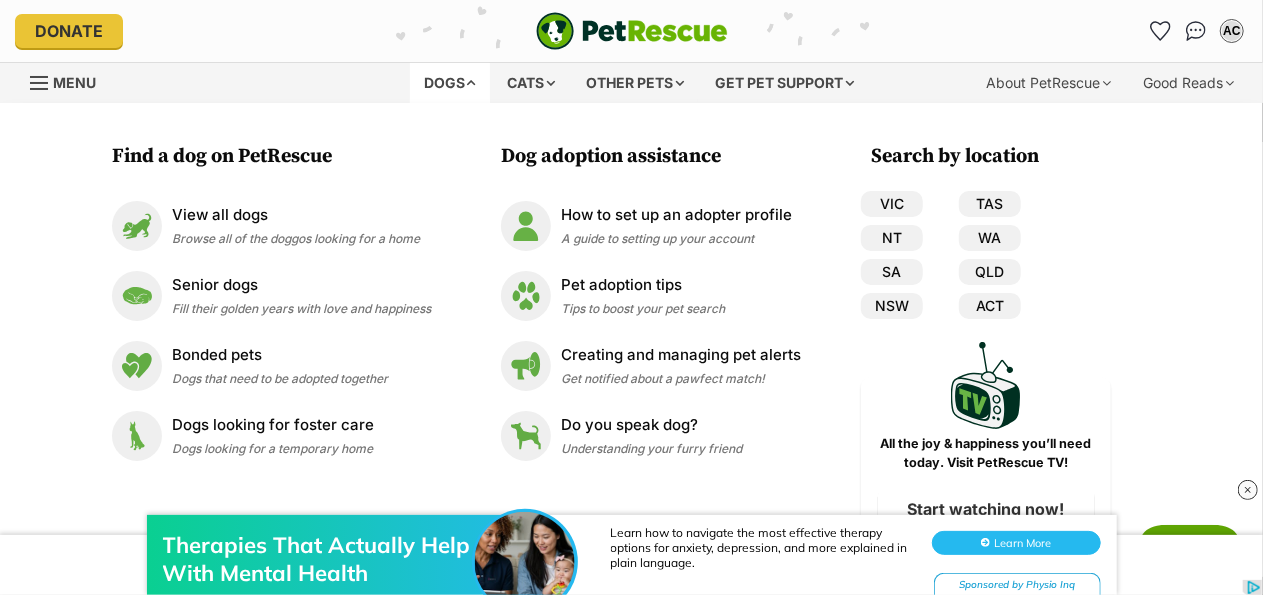 scroll, scrollTop: 0, scrollLeft: 0, axis: both 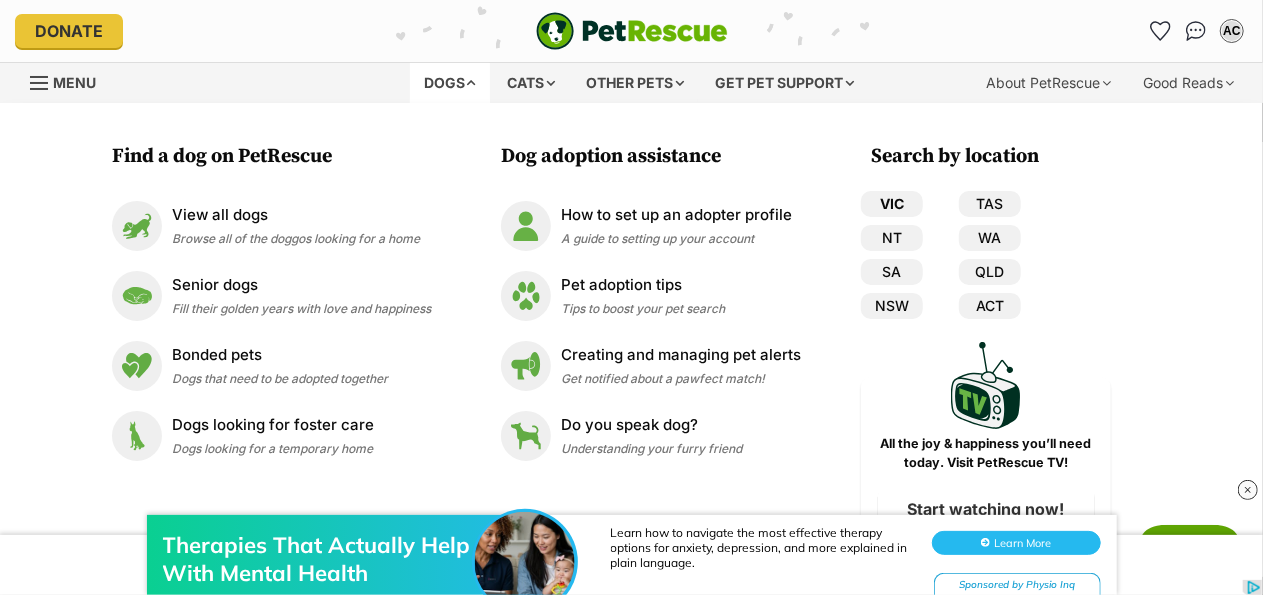 click on "VIC" at bounding box center (892, 204) 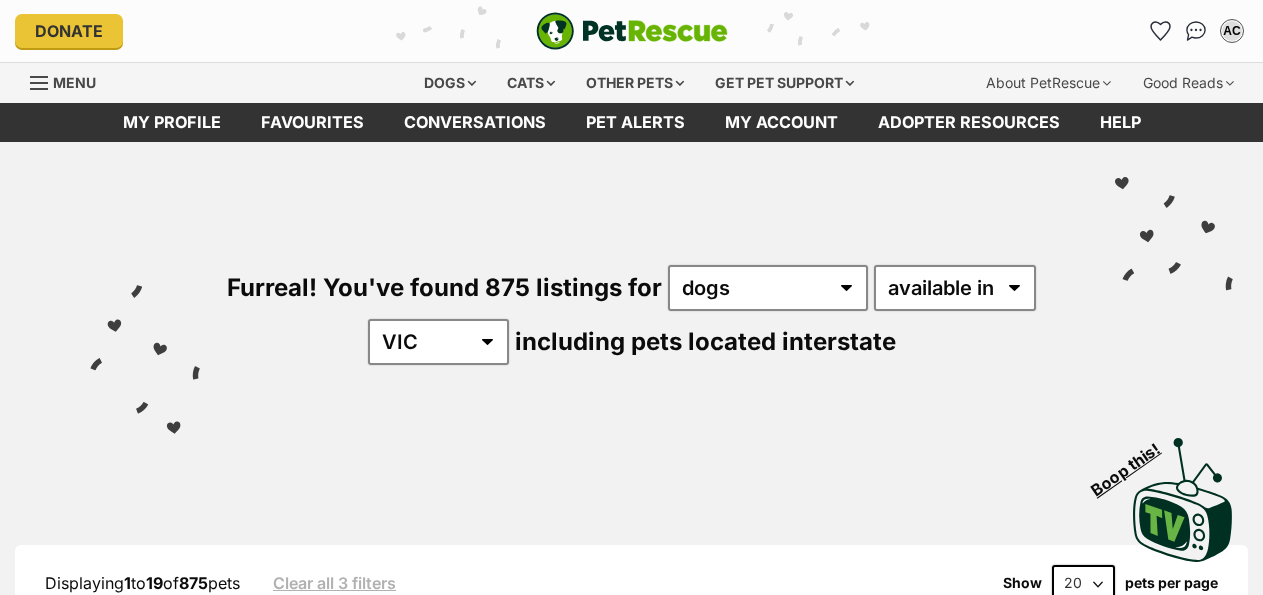 scroll, scrollTop: 0, scrollLeft: 0, axis: both 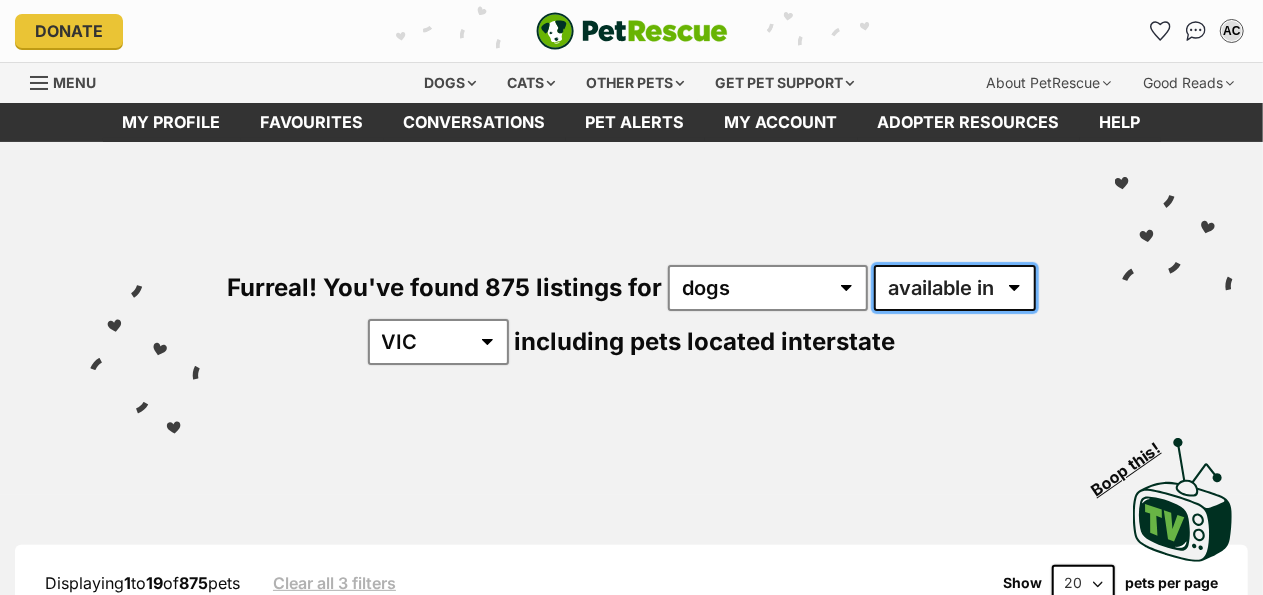 click on "available in
located in" at bounding box center (955, 288) 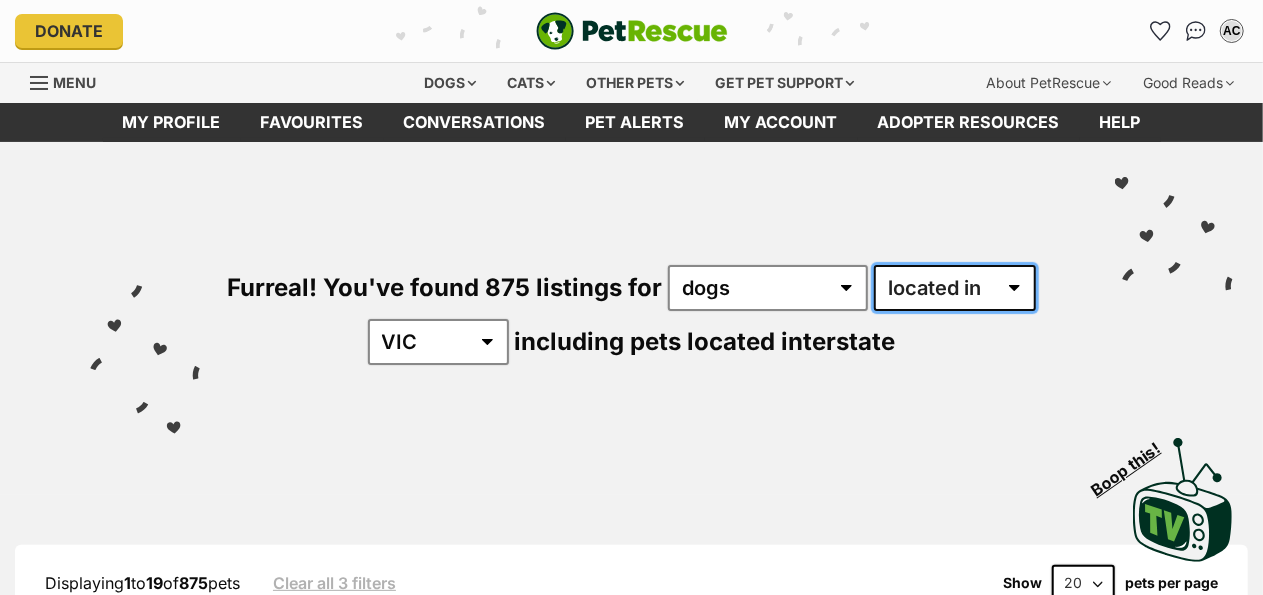 click on "available in
located in" at bounding box center (955, 288) 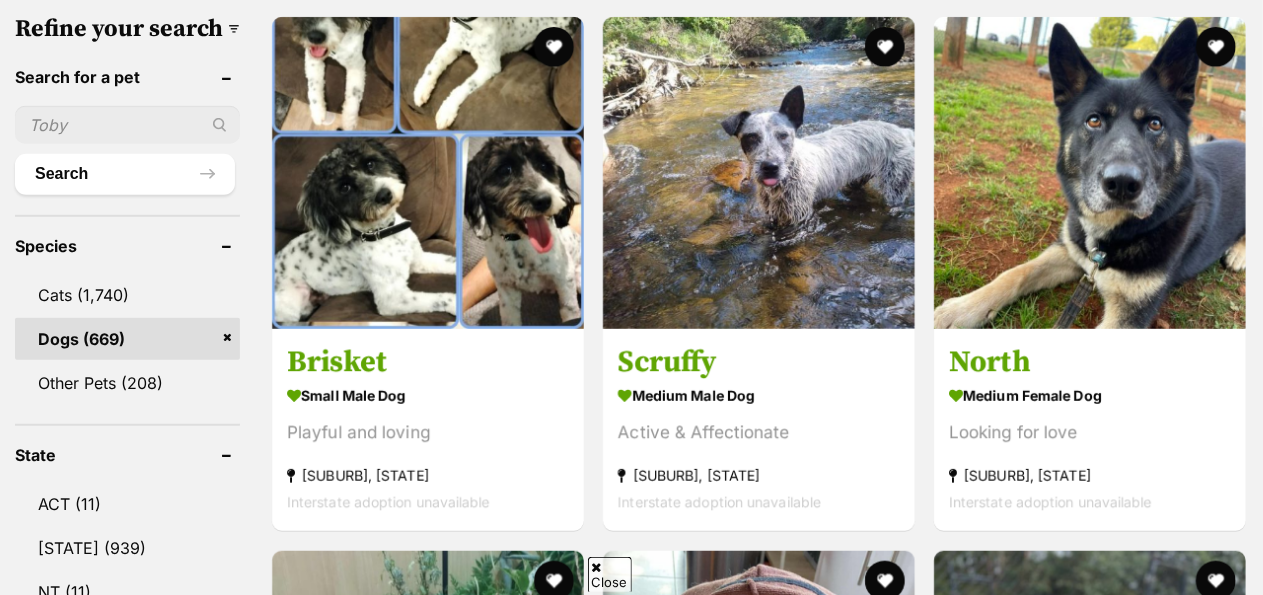 scroll, scrollTop: 636, scrollLeft: 0, axis: vertical 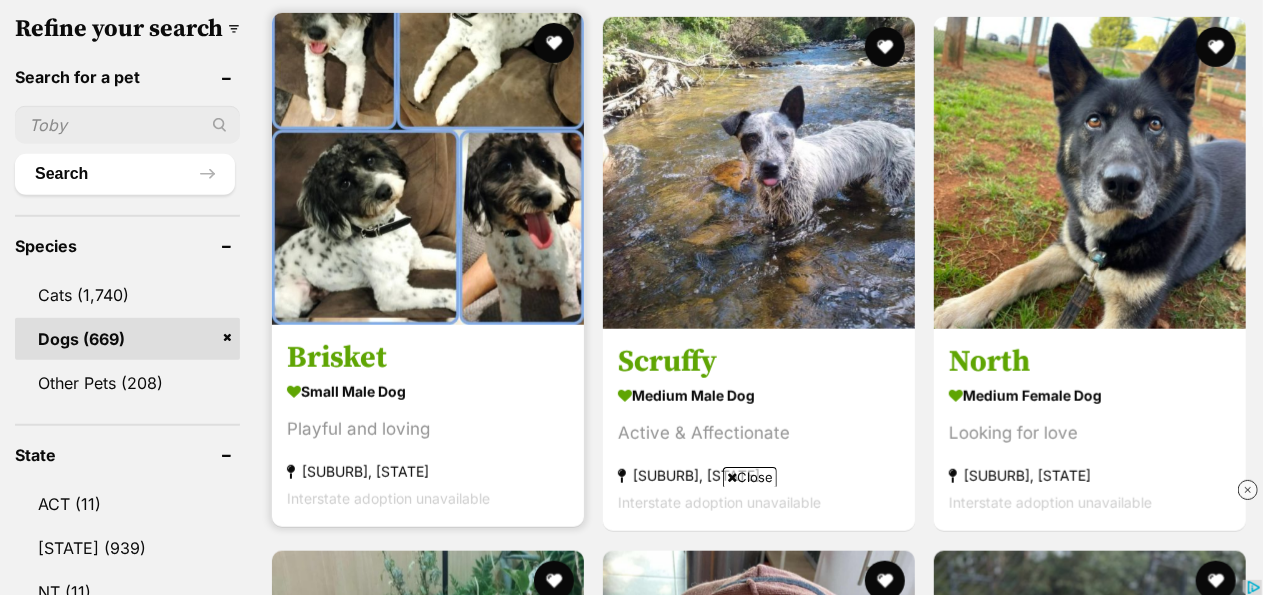 click at bounding box center [428, 169] 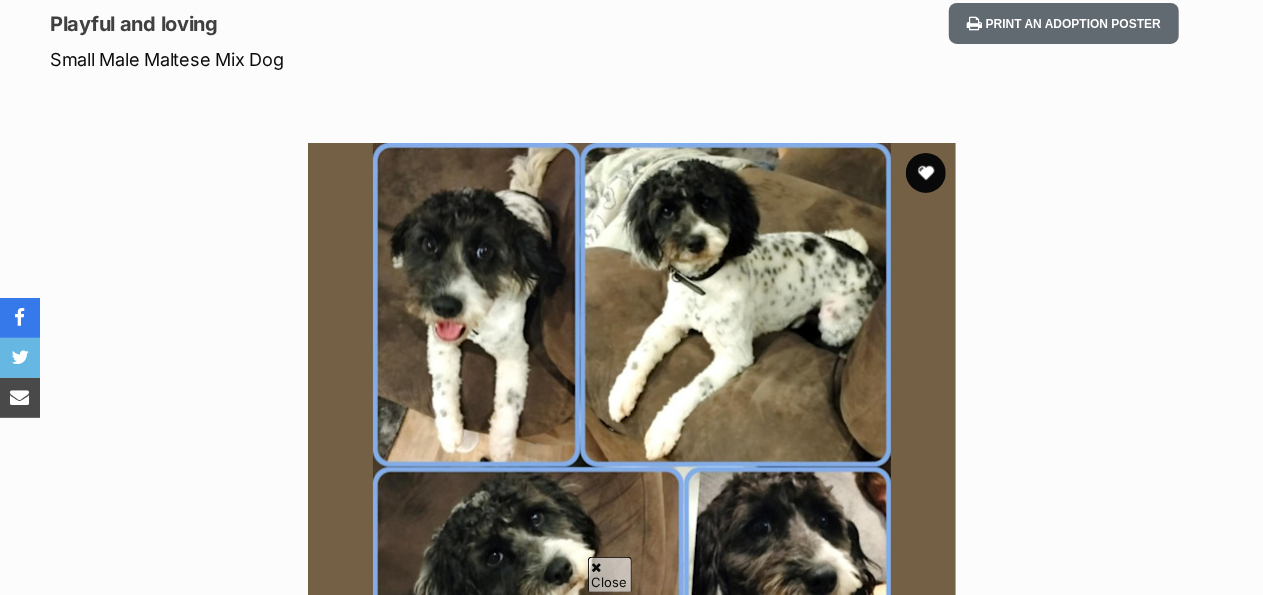 scroll, scrollTop: 654, scrollLeft: 0, axis: vertical 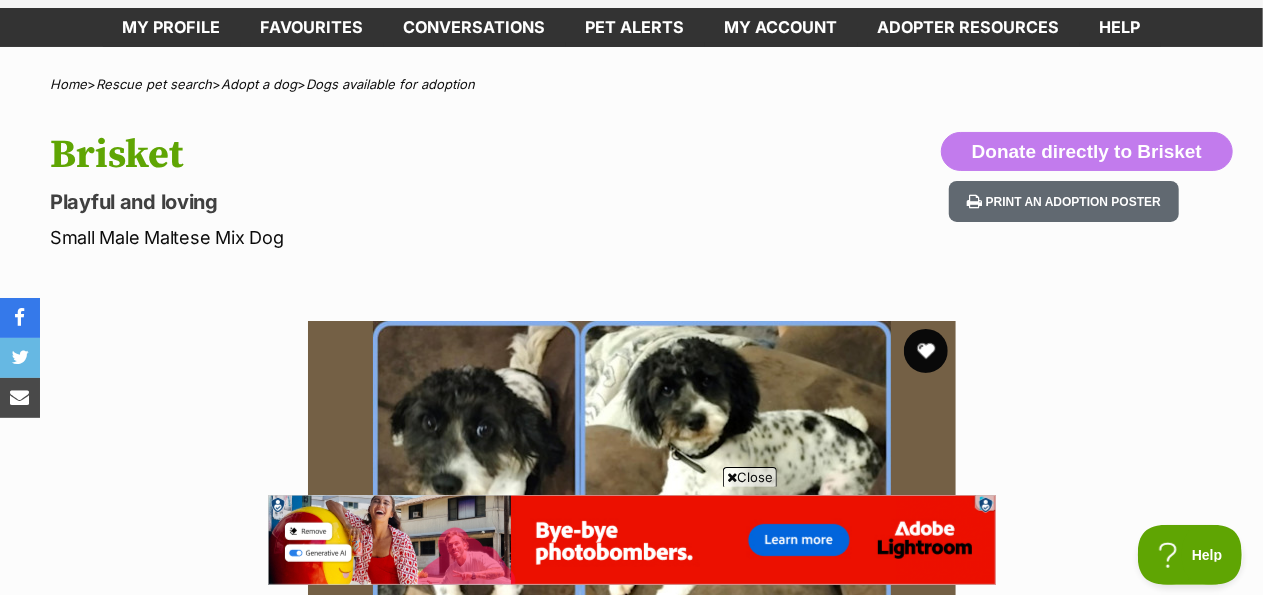 click at bounding box center (926, 351) 